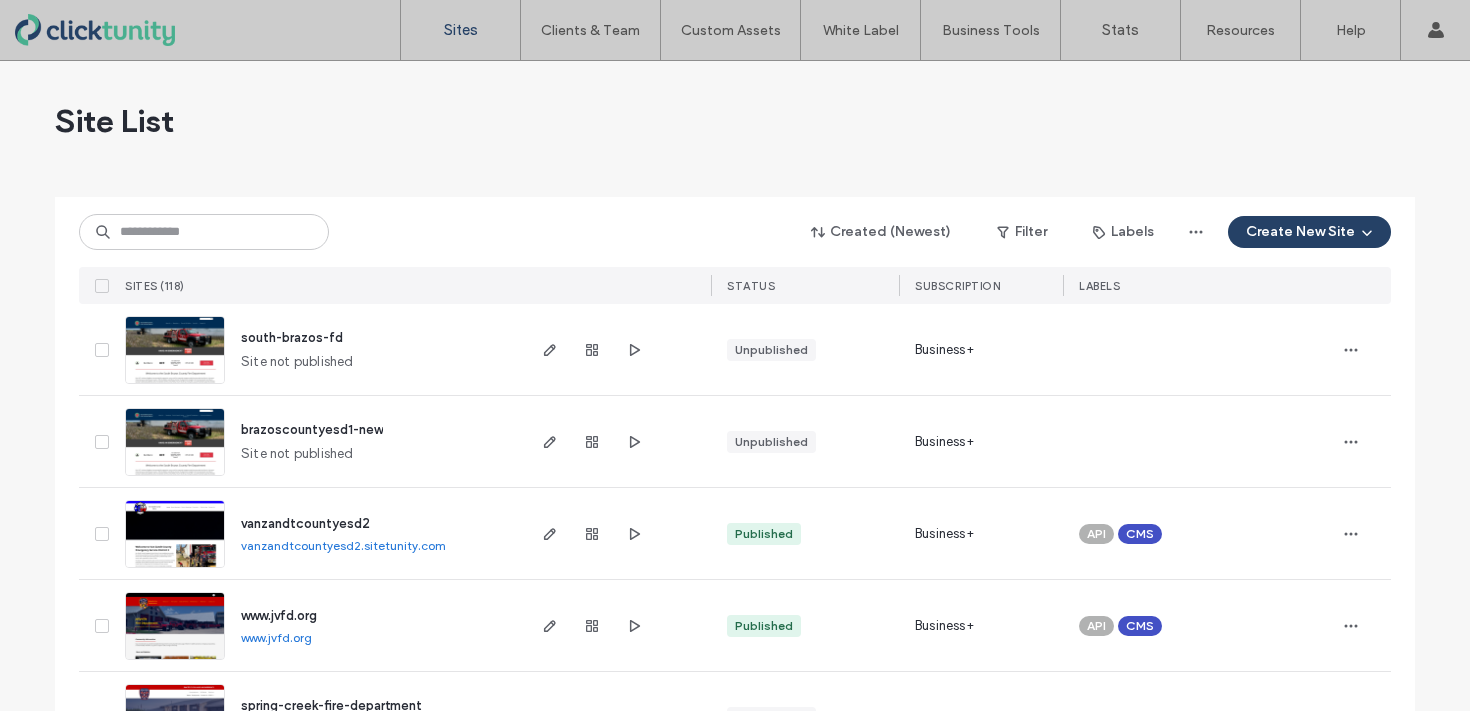 scroll, scrollTop: 0, scrollLeft: 0, axis: both 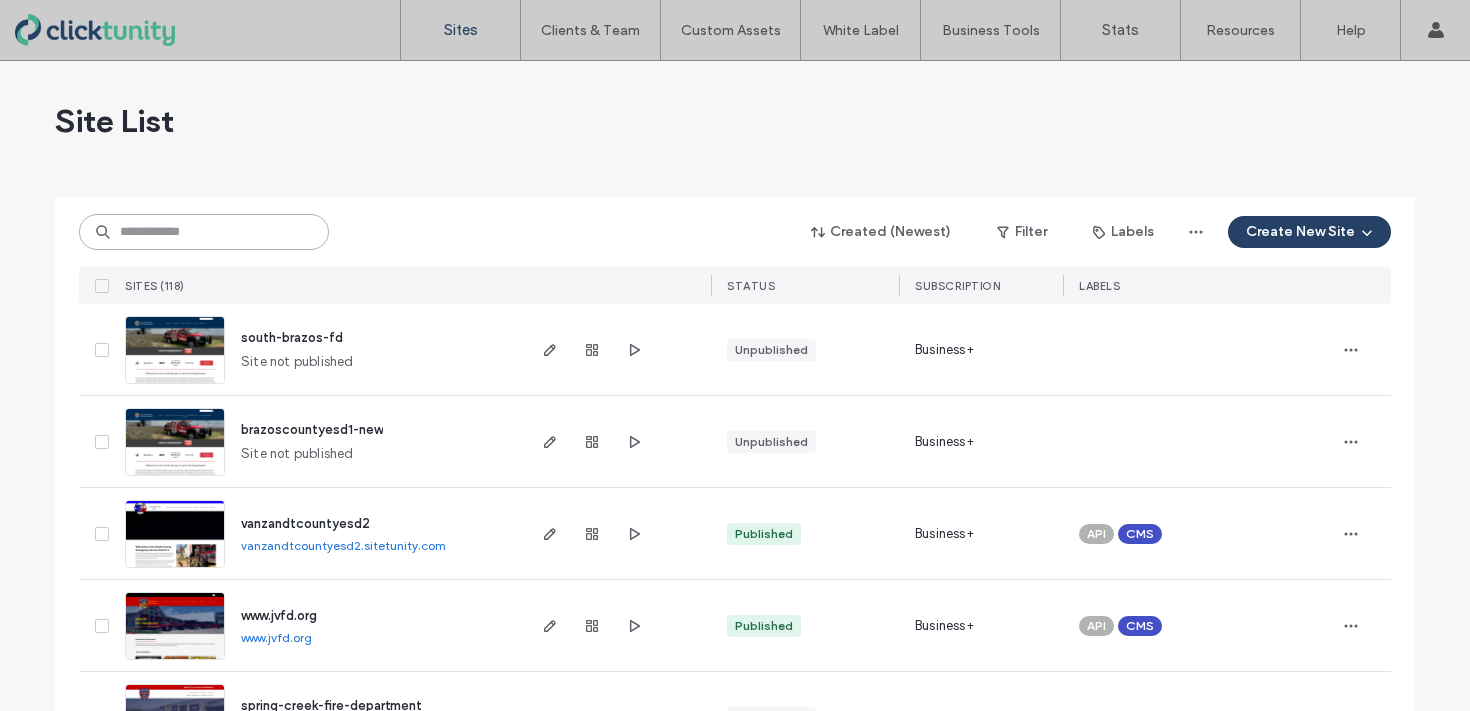 click at bounding box center (204, 232) 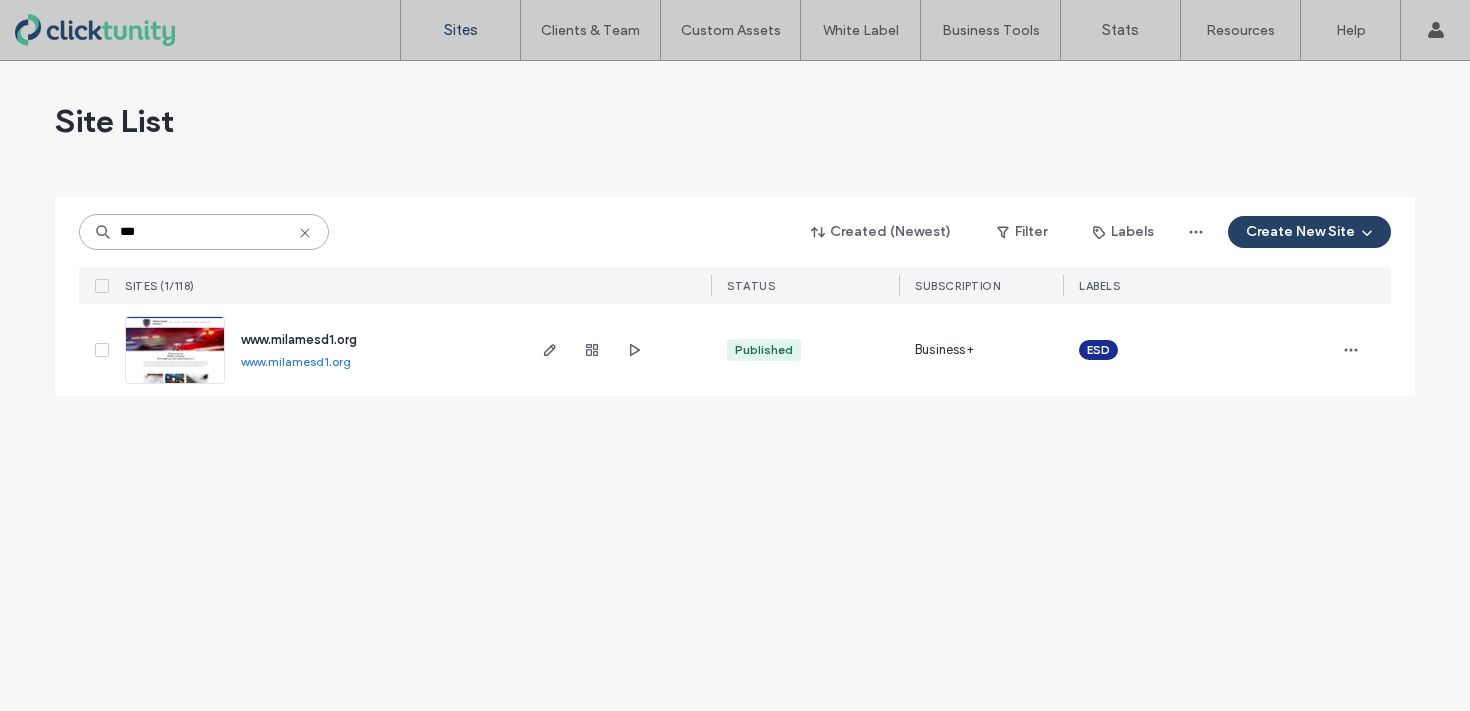 type on "***" 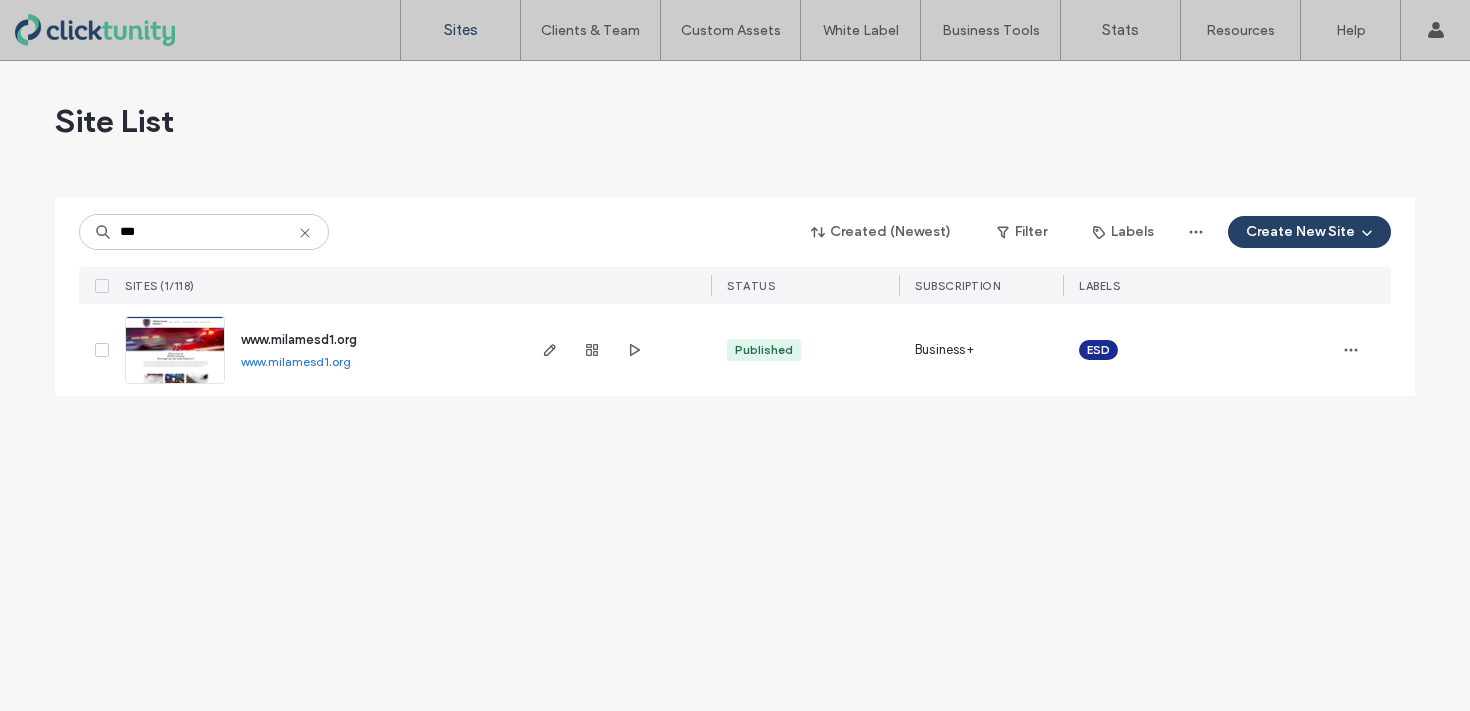click on "www.milamesd1.org" at bounding box center (299, 339) 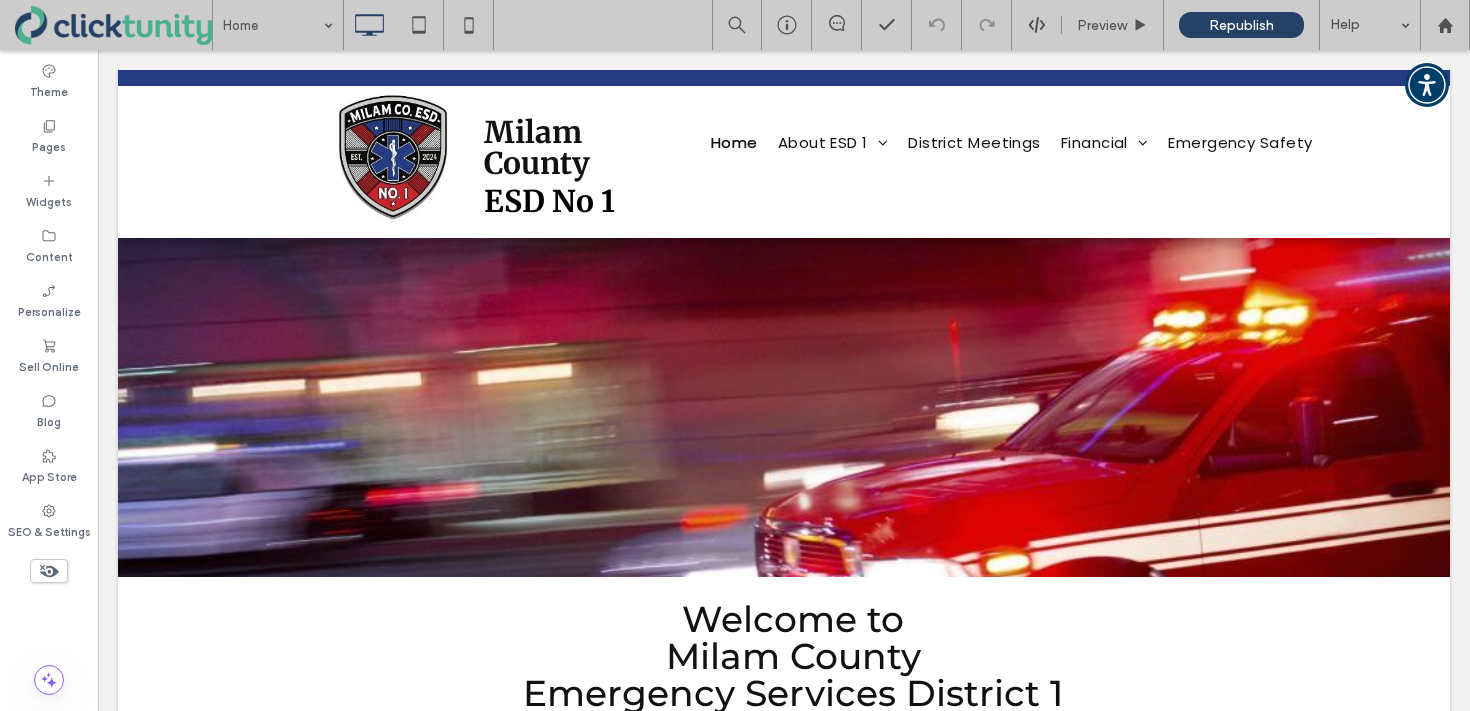 scroll, scrollTop: 0, scrollLeft: 0, axis: both 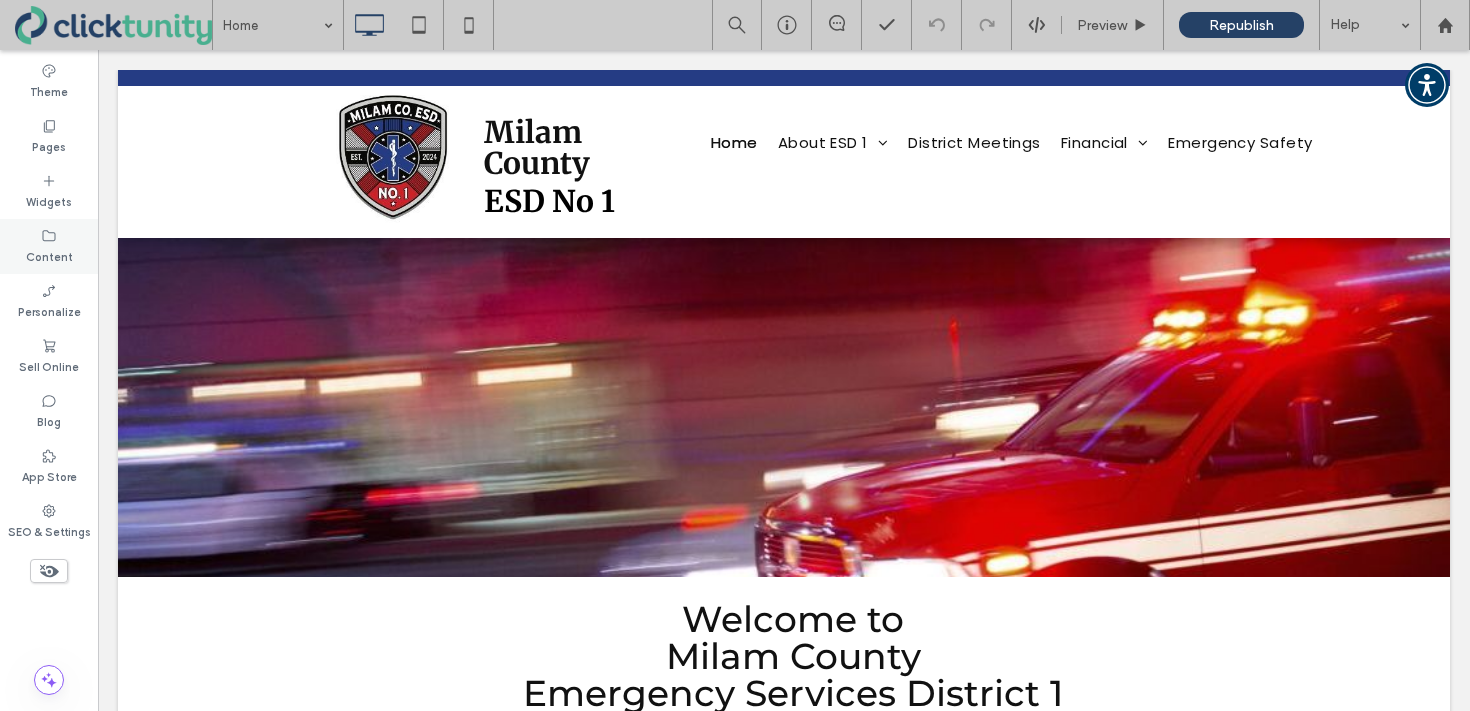 click on "Content" at bounding box center [49, 246] 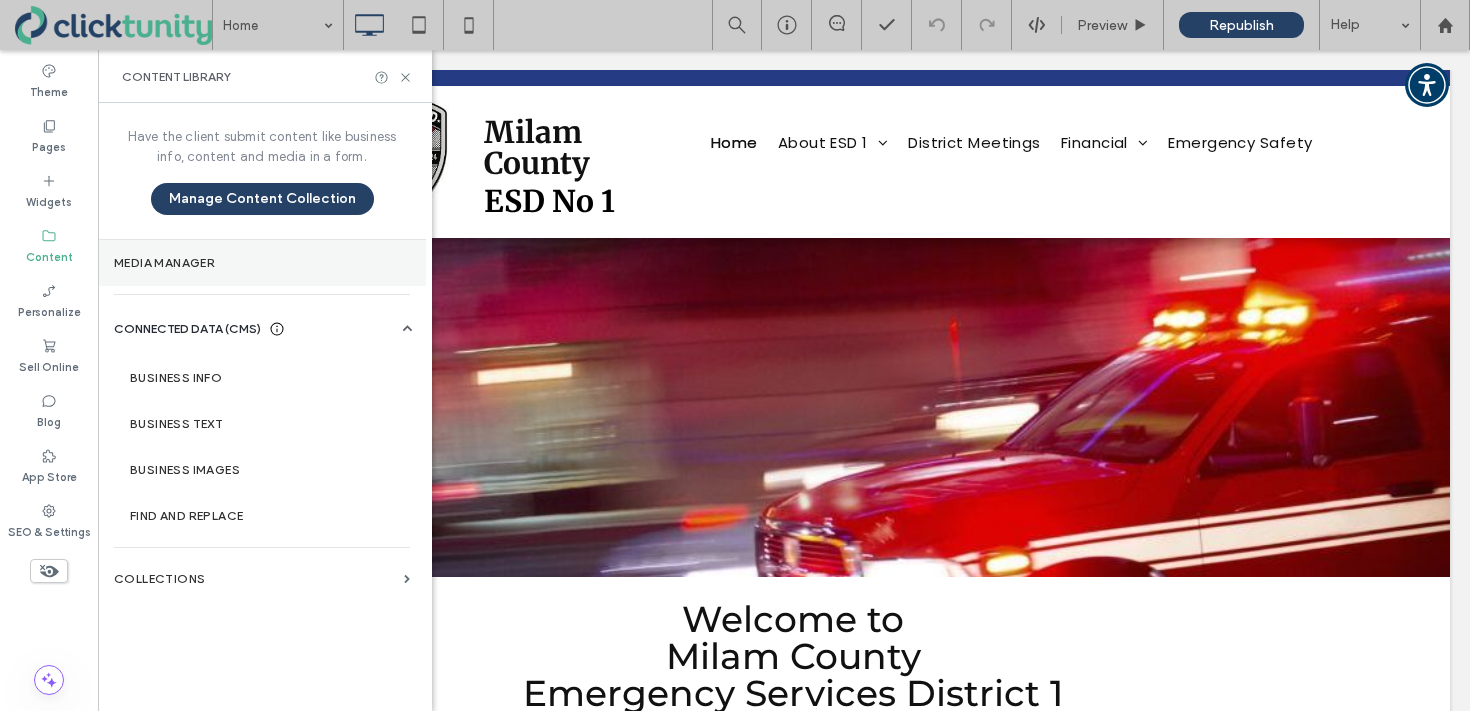 click on "Media Manager" at bounding box center [262, 263] 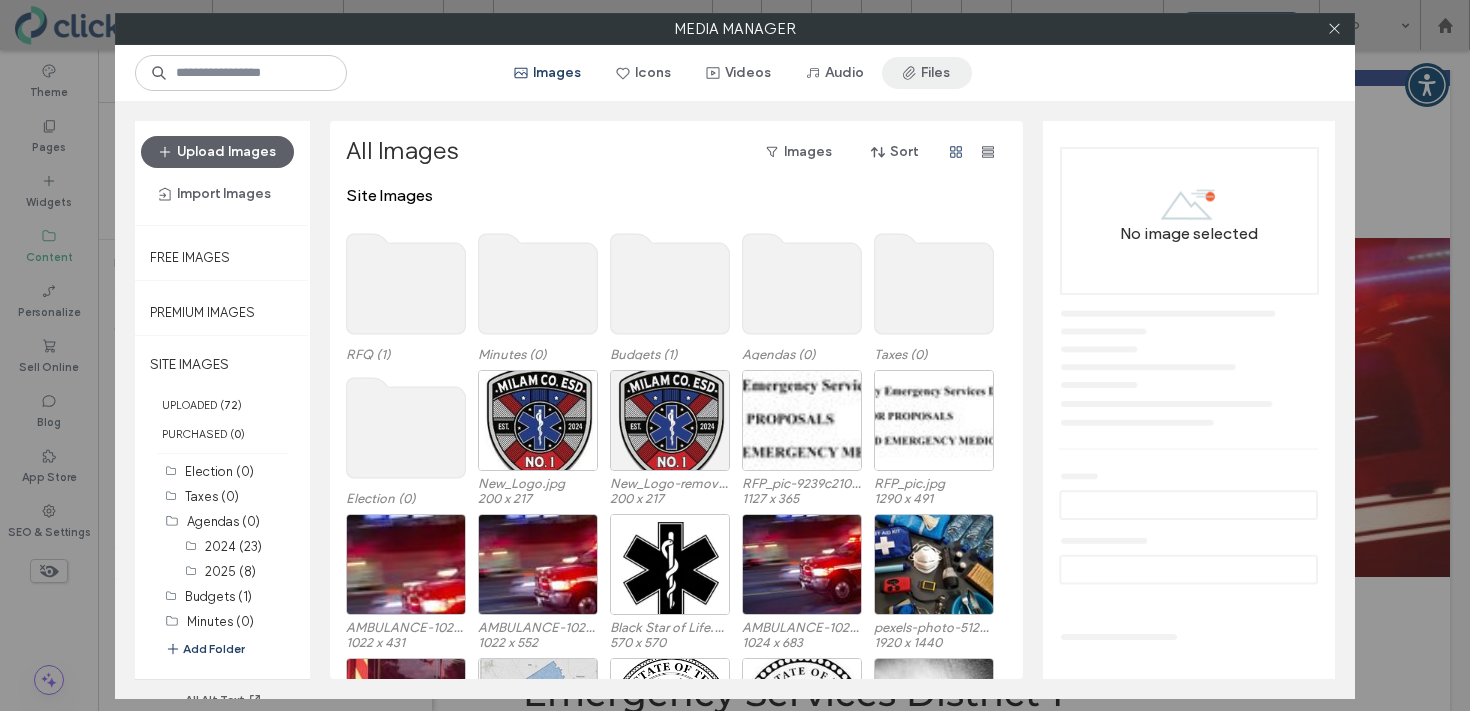 click at bounding box center (911, 73) 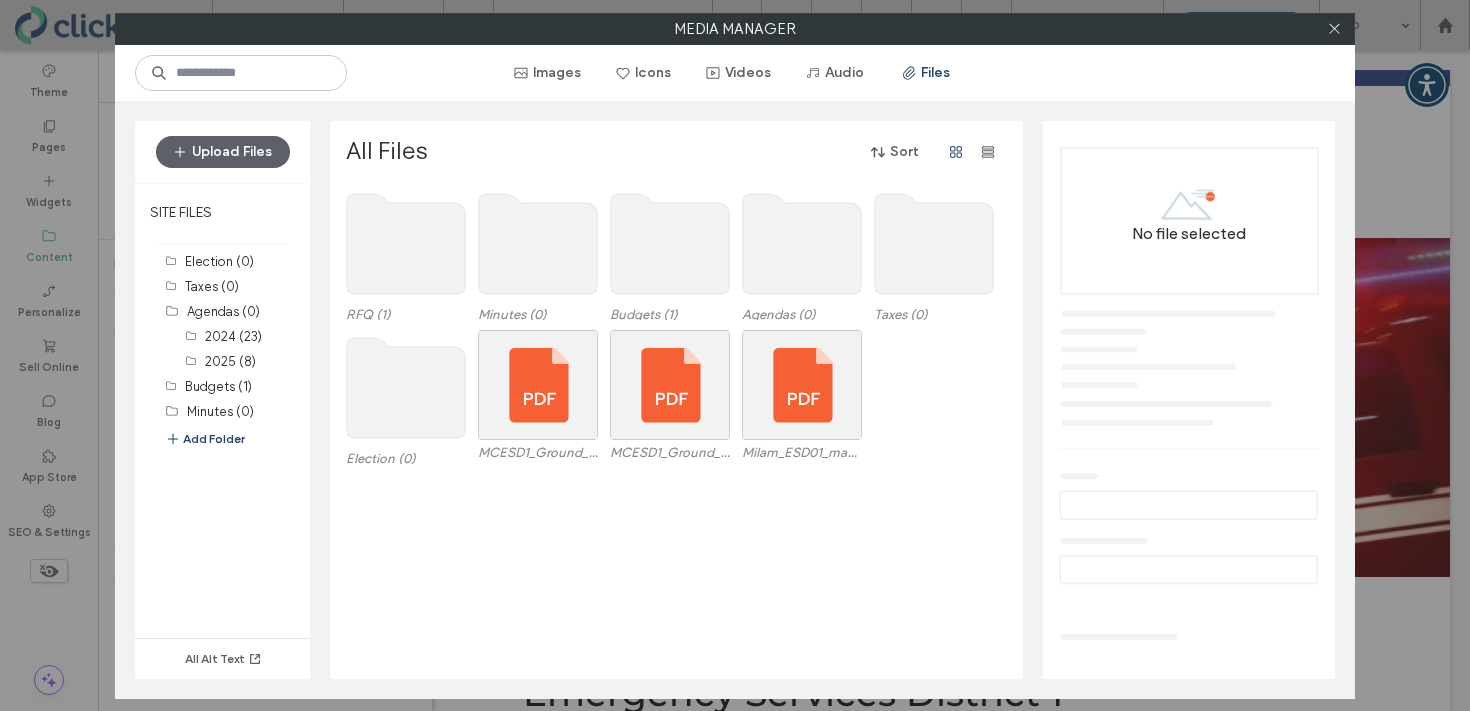 click 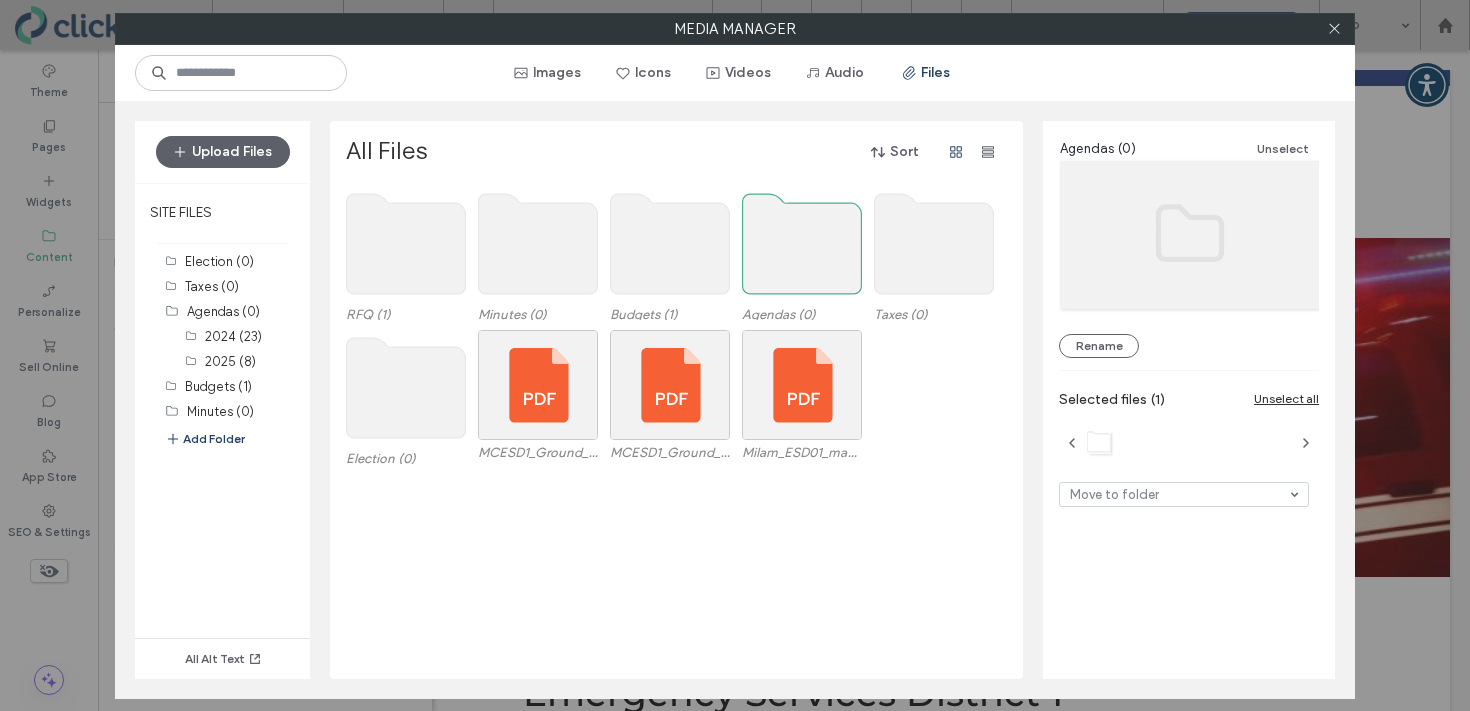 click 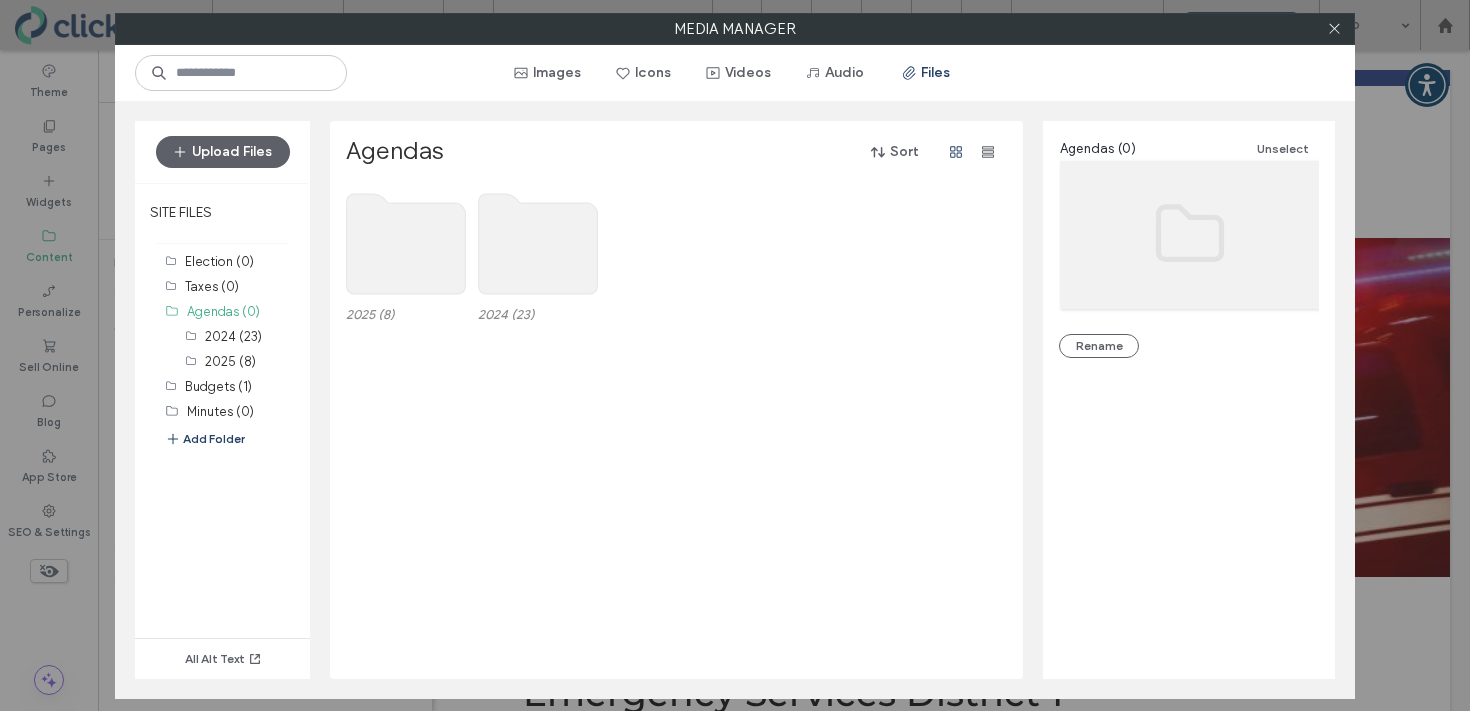 click 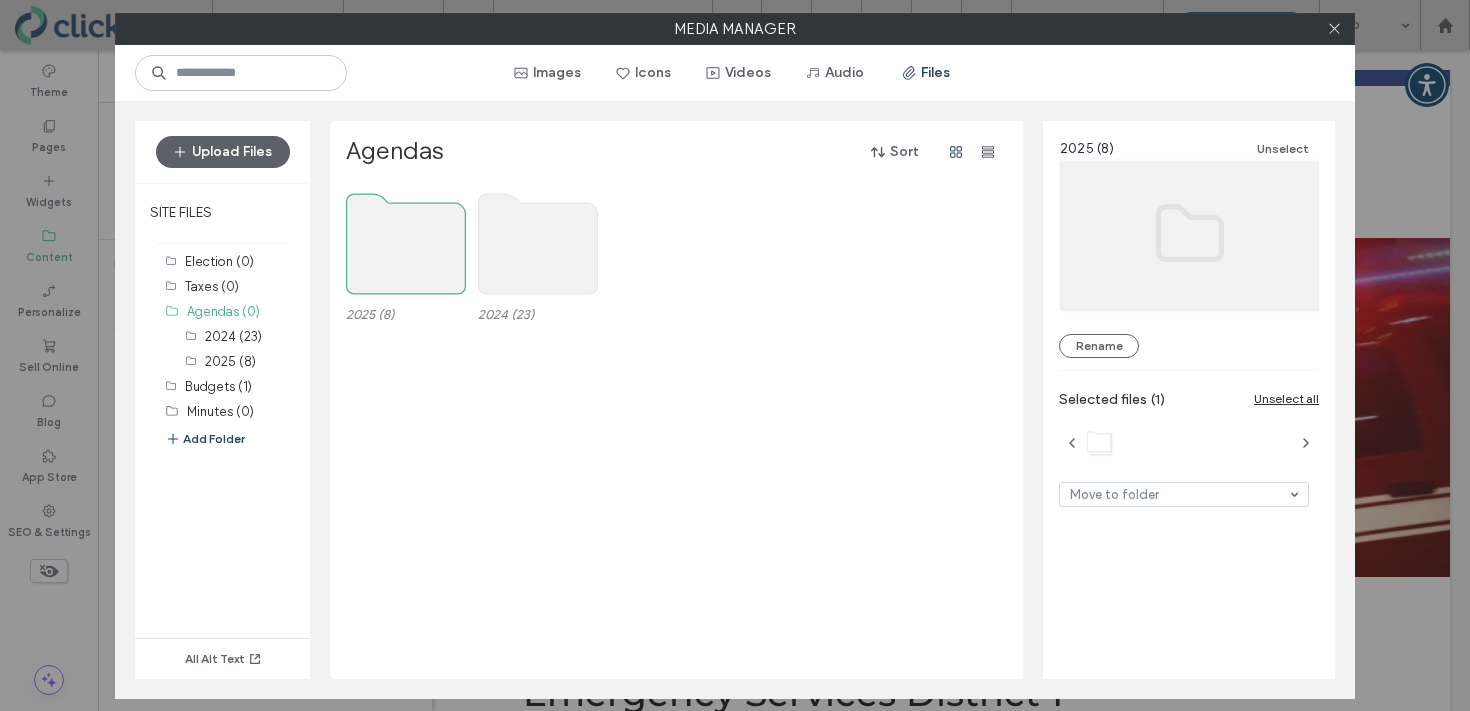 click 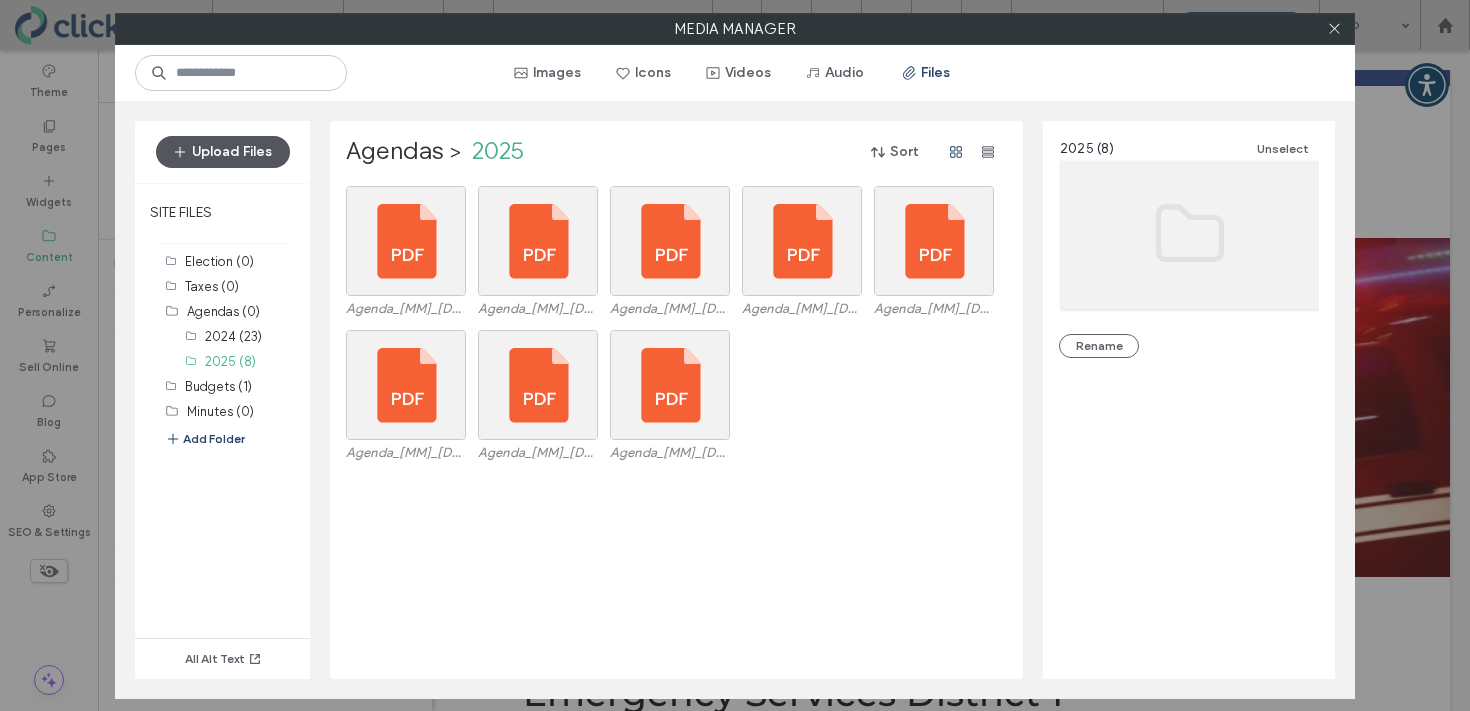click on "Upload Files" at bounding box center [223, 152] 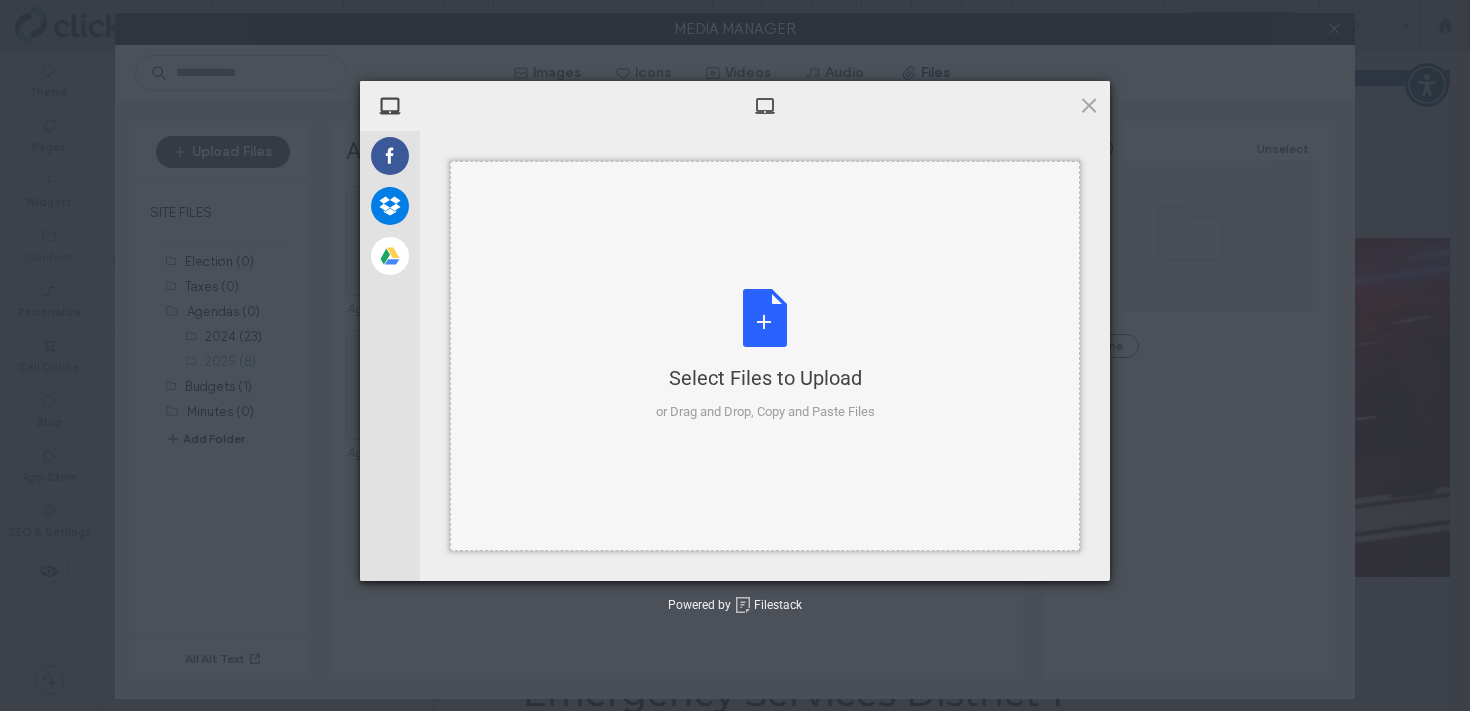 click on "Select Files to Upload
or Drag and Drop, Copy and Paste Files" at bounding box center (765, 355) 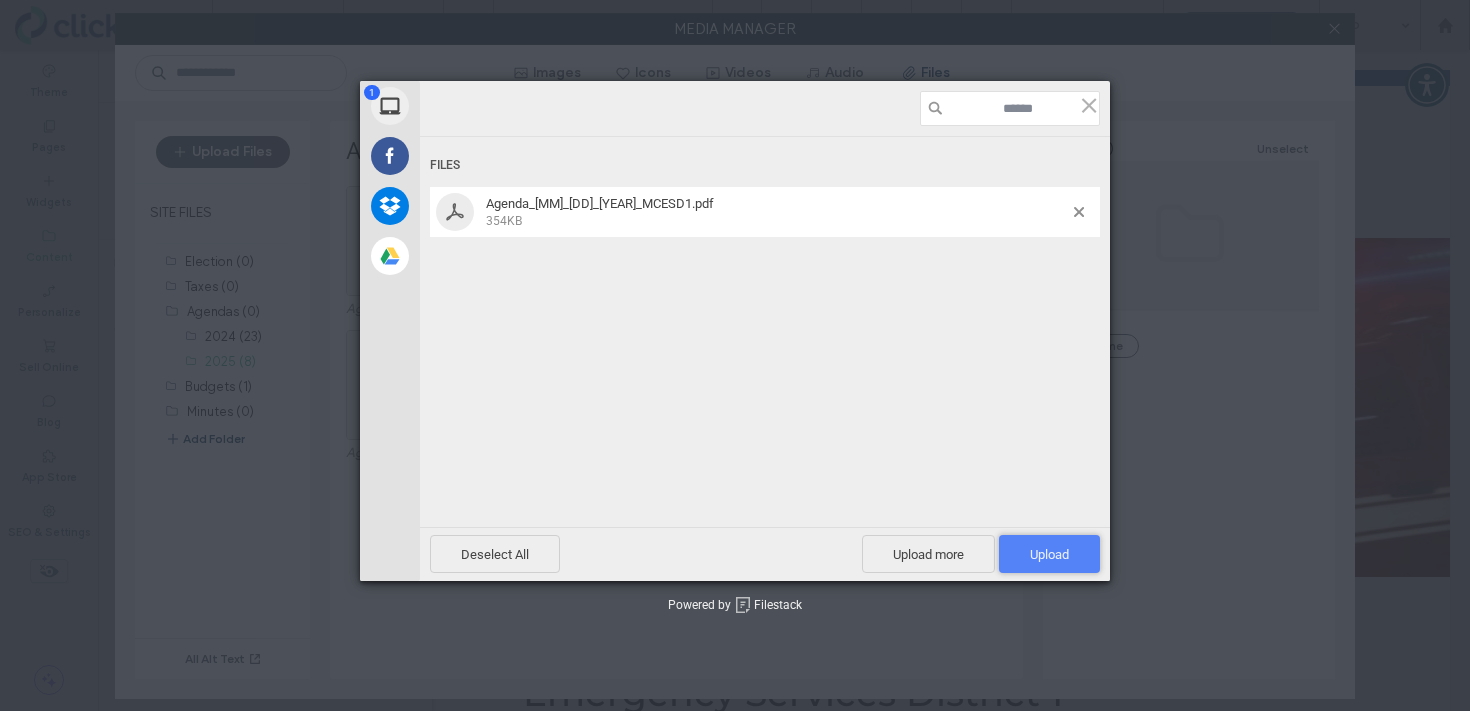 click on "Upload
1" at bounding box center [1049, 554] 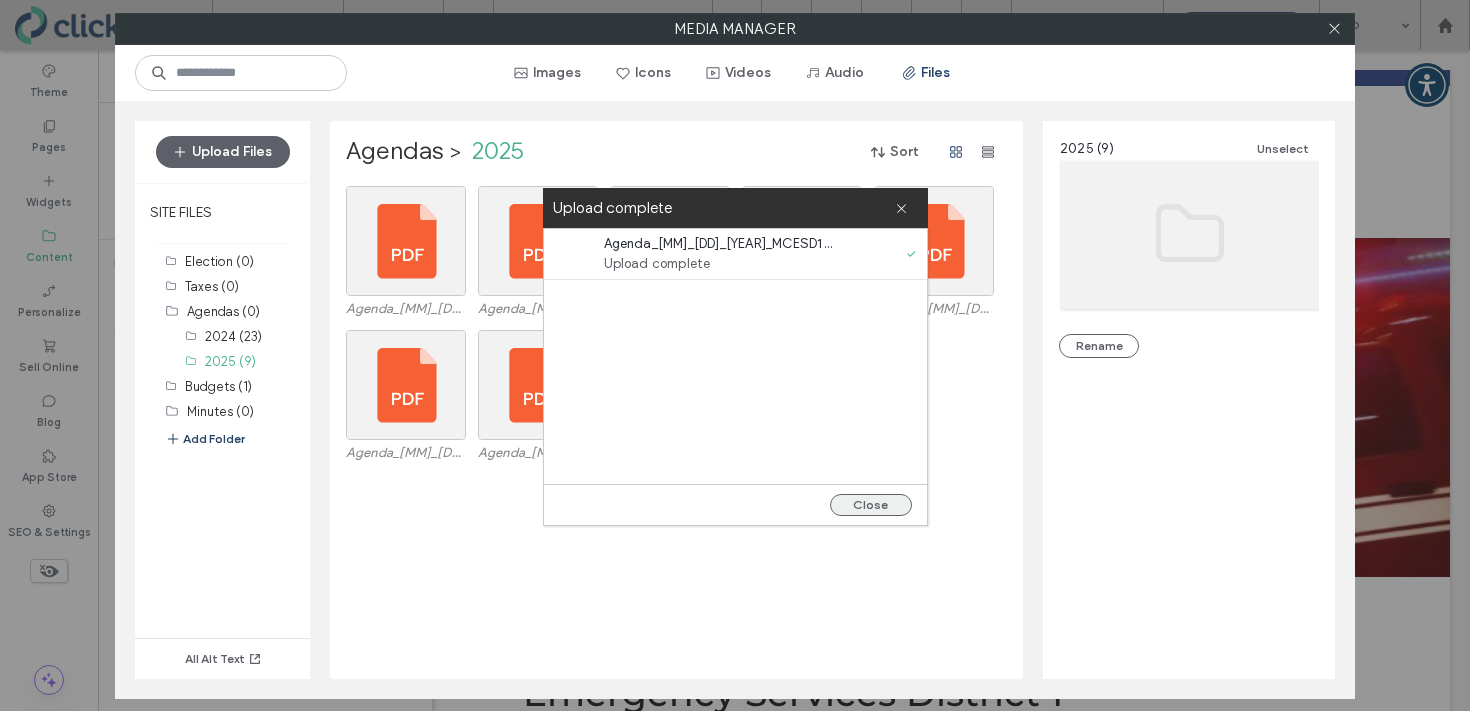 click on "Close" at bounding box center (871, 505) 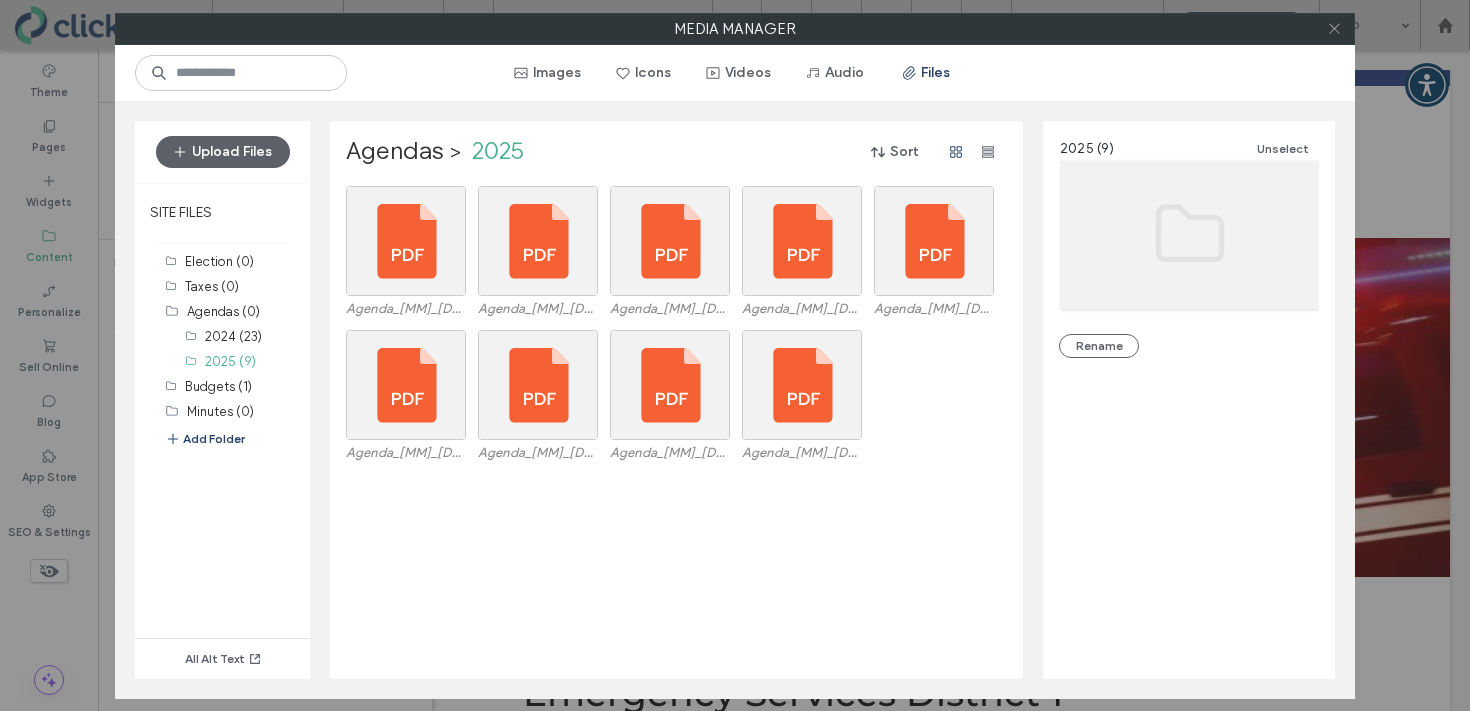 click 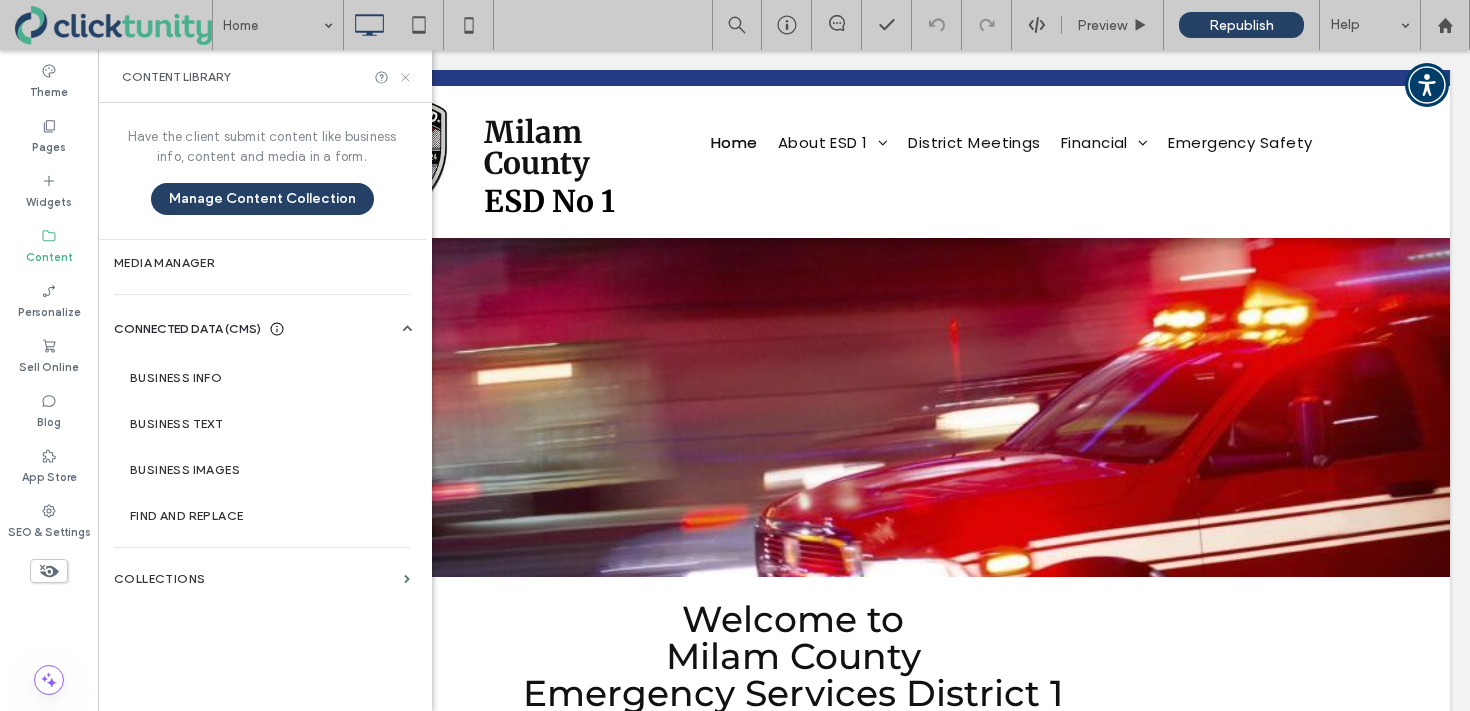 click 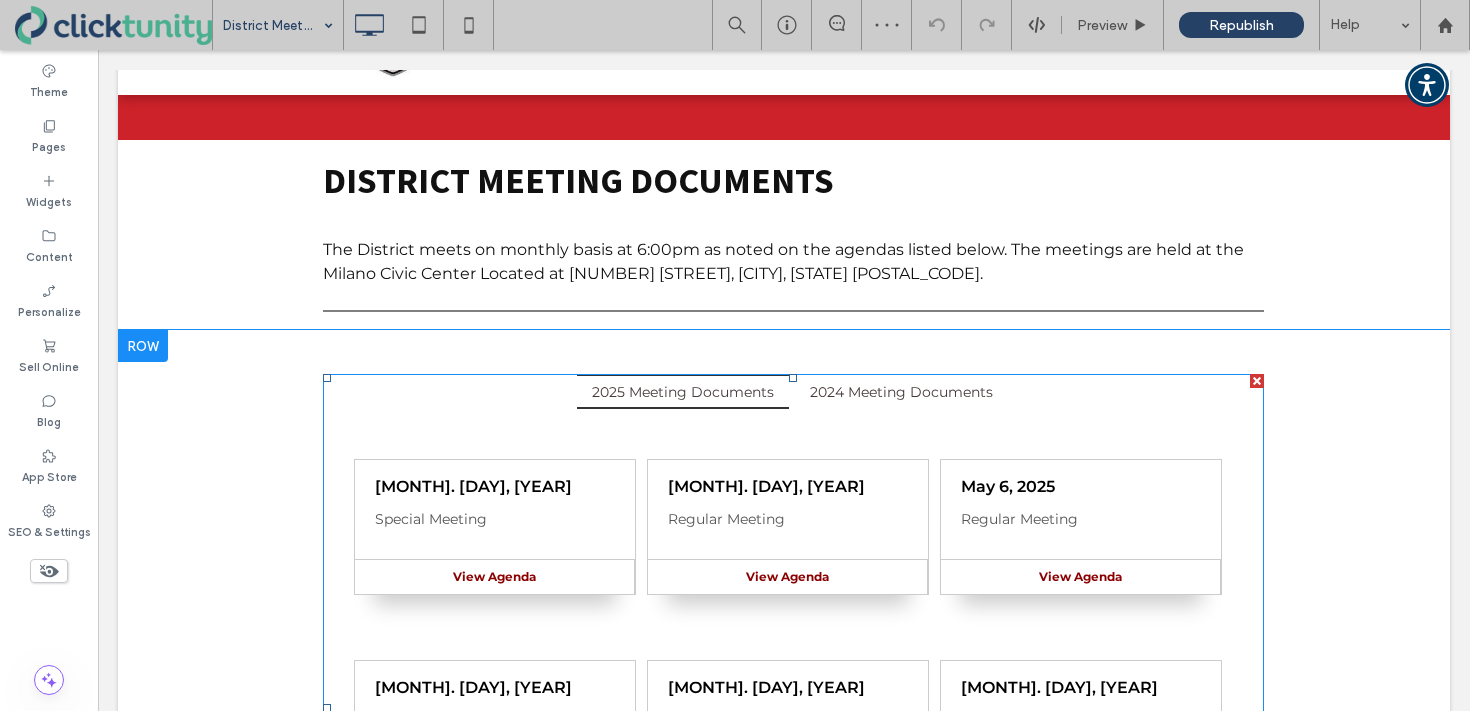 scroll, scrollTop: 150, scrollLeft: 0, axis: vertical 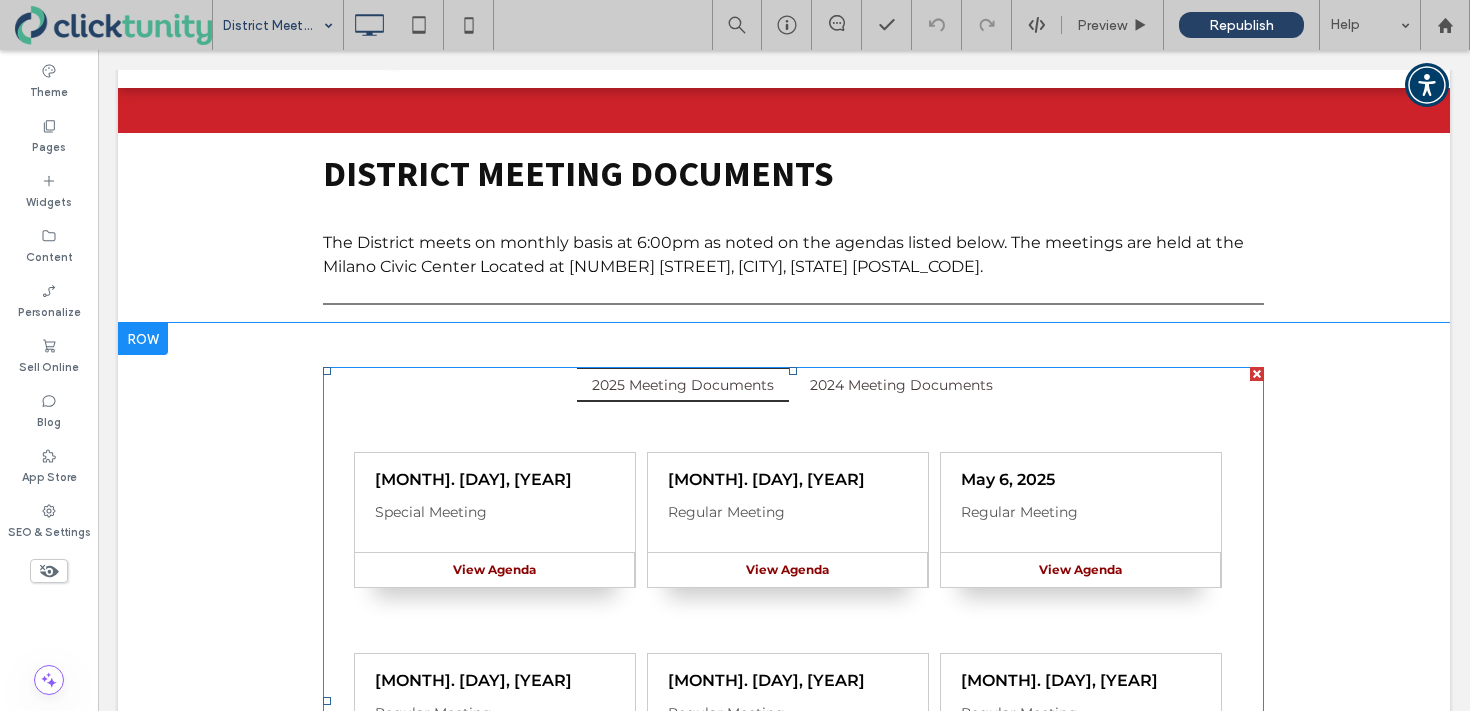 click at bounding box center [793, 701] 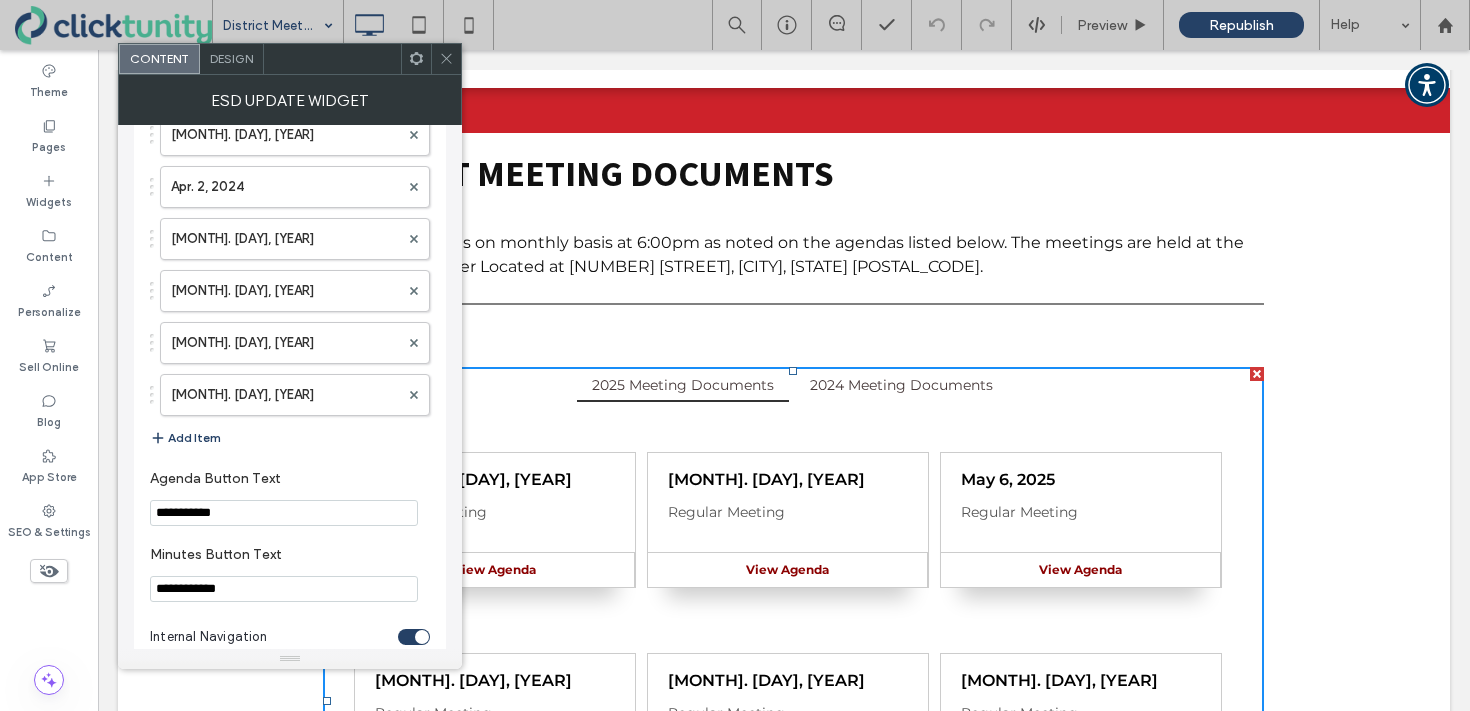 scroll, scrollTop: 1369, scrollLeft: 0, axis: vertical 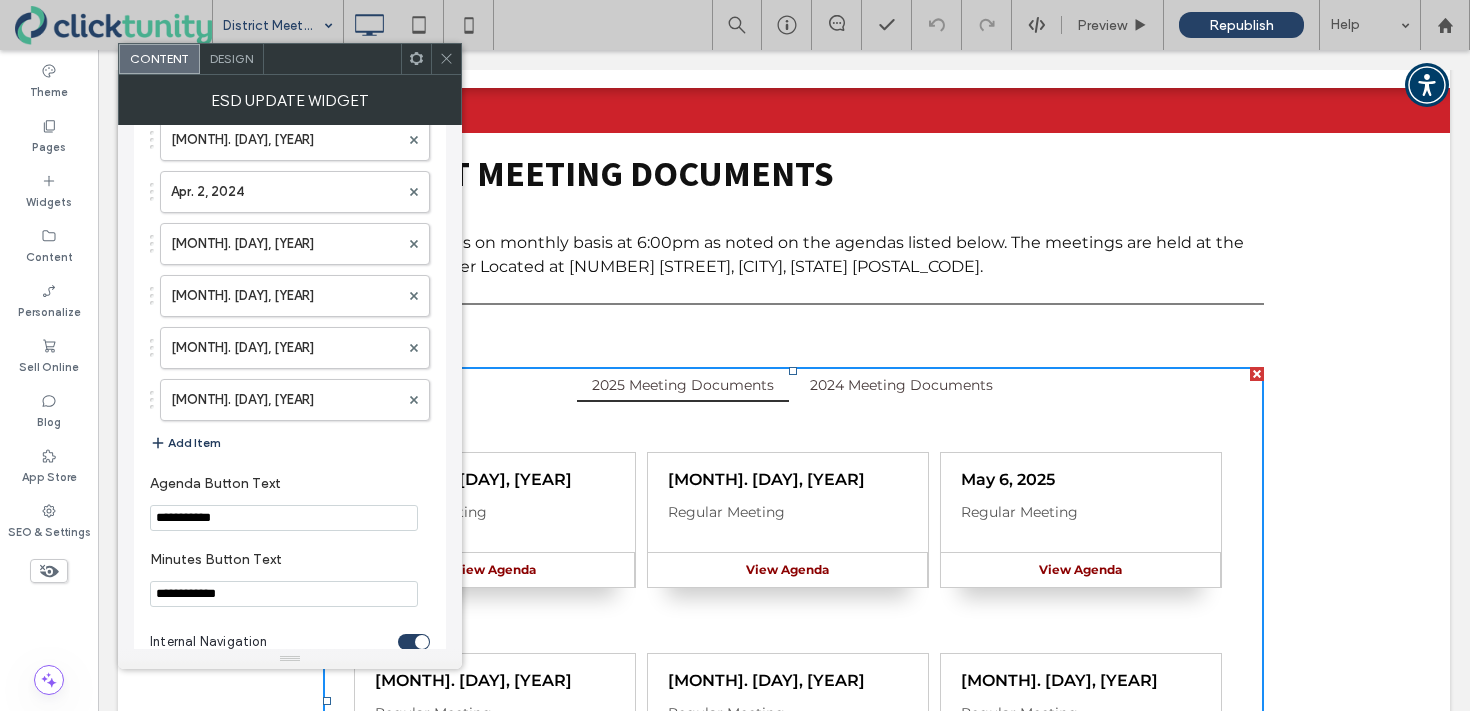click on "Add Item" at bounding box center [185, 443] 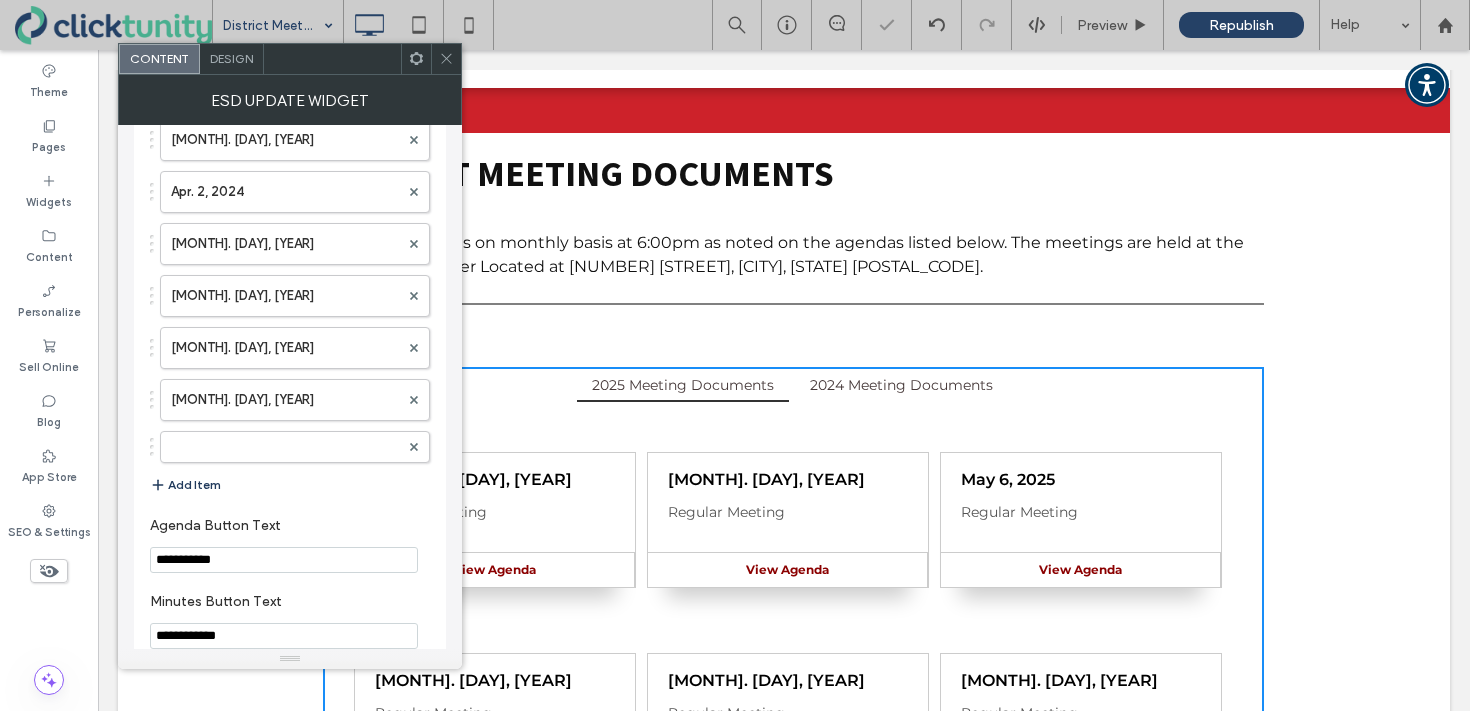 click at bounding box center [285, 447] 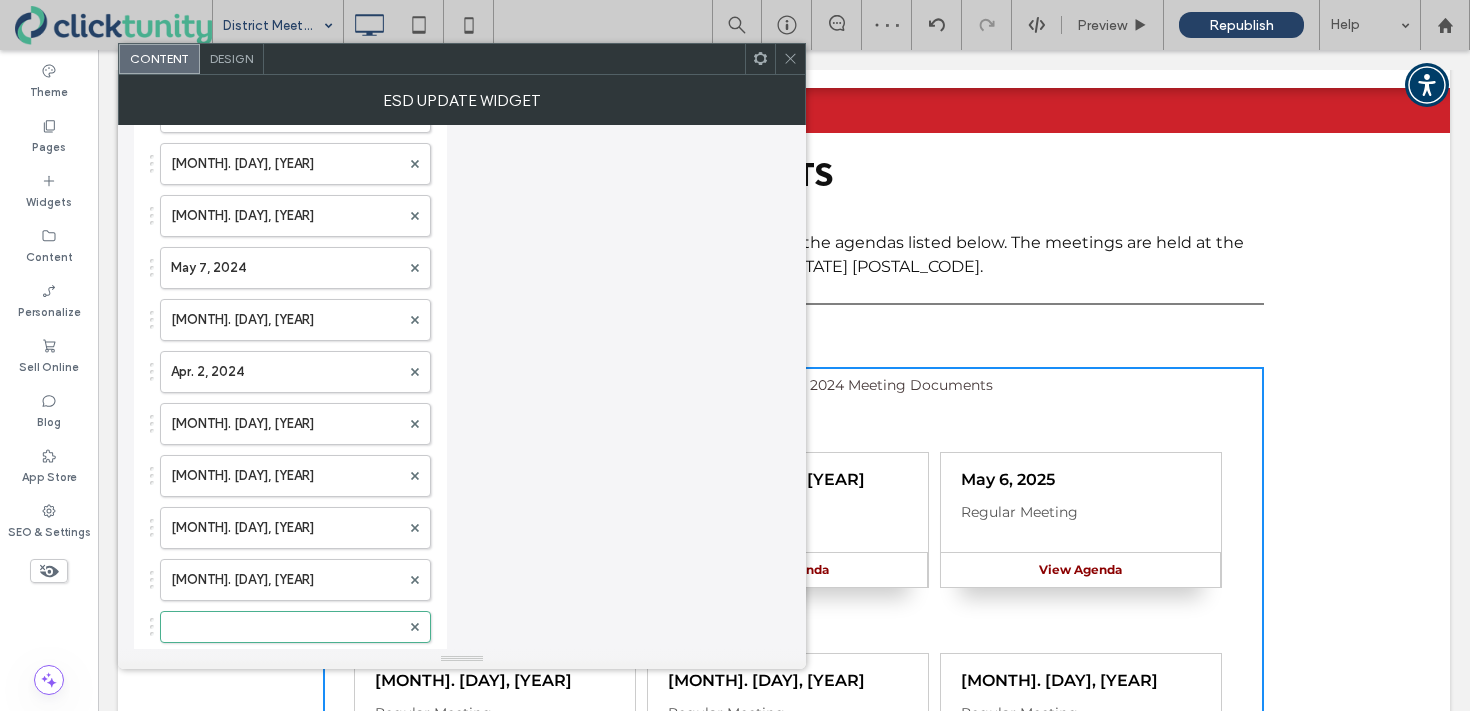 scroll, scrollTop: 1188, scrollLeft: 0, axis: vertical 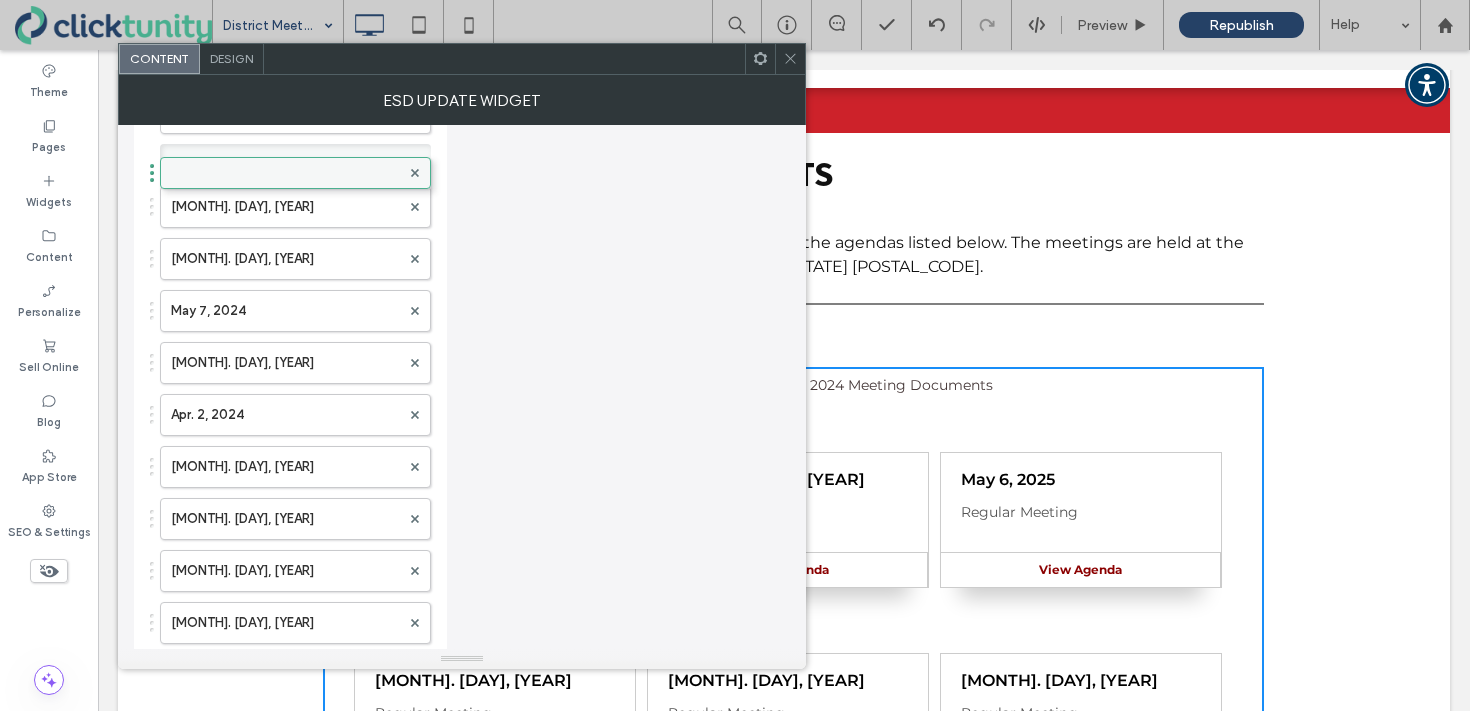 drag, startPoint x: 234, startPoint y: 623, endPoint x: 261, endPoint y: 158, distance: 465.7832 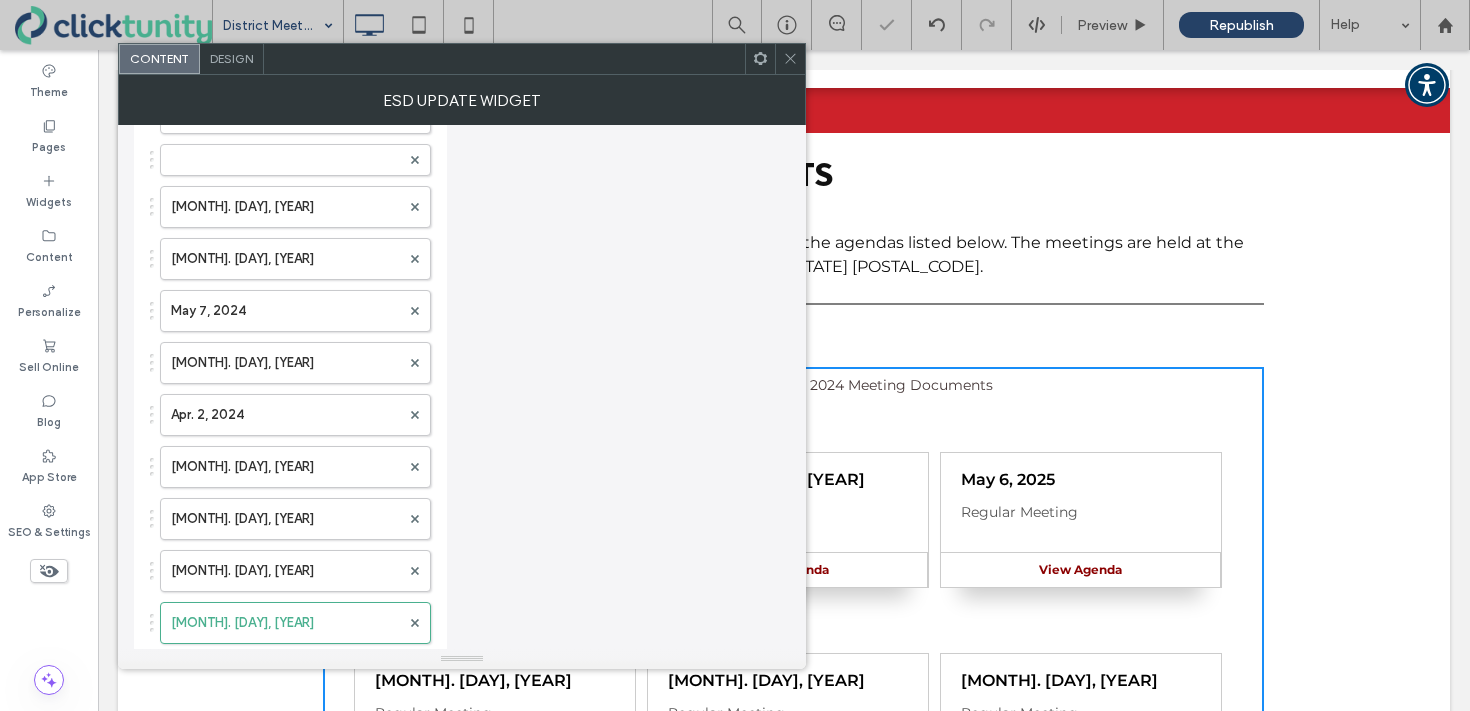 click at bounding box center [285, 160] 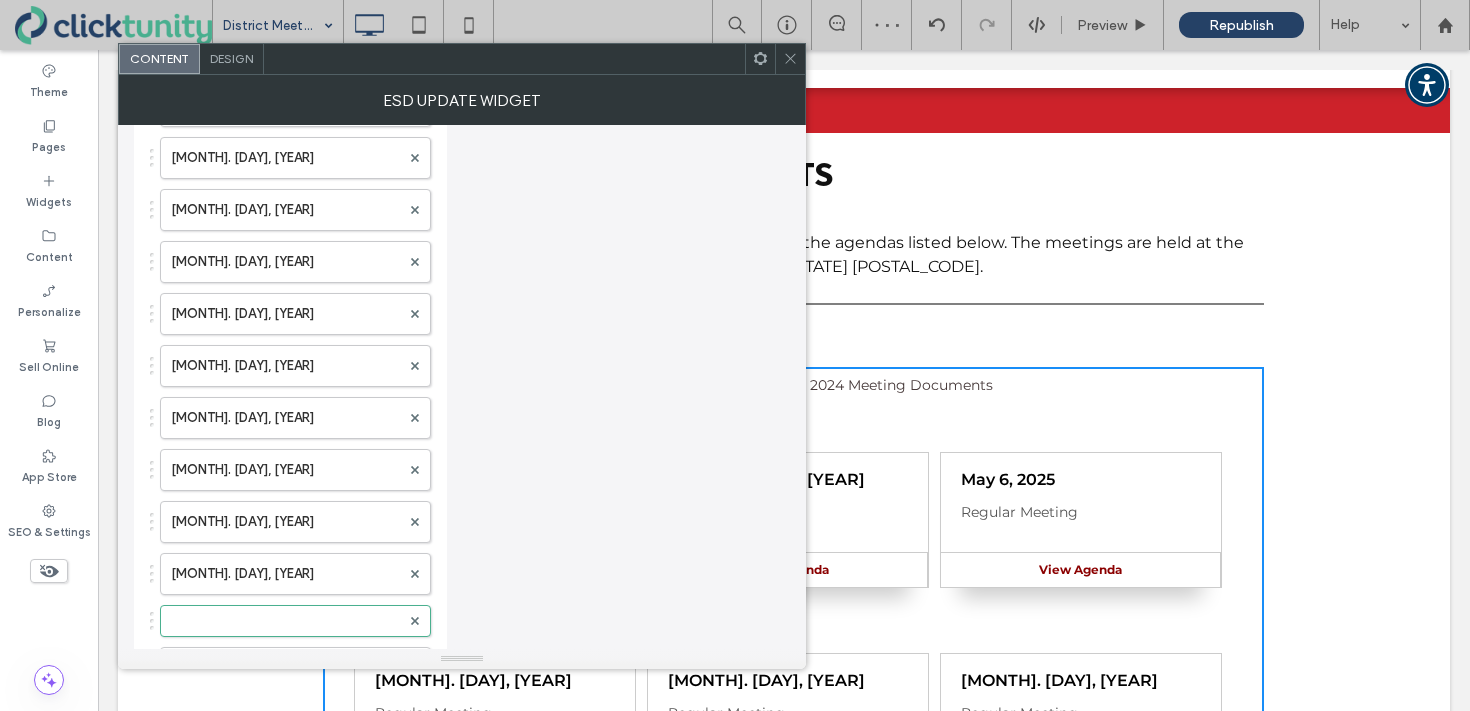 scroll, scrollTop: 725, scrollLeft: 0, axis: vertical 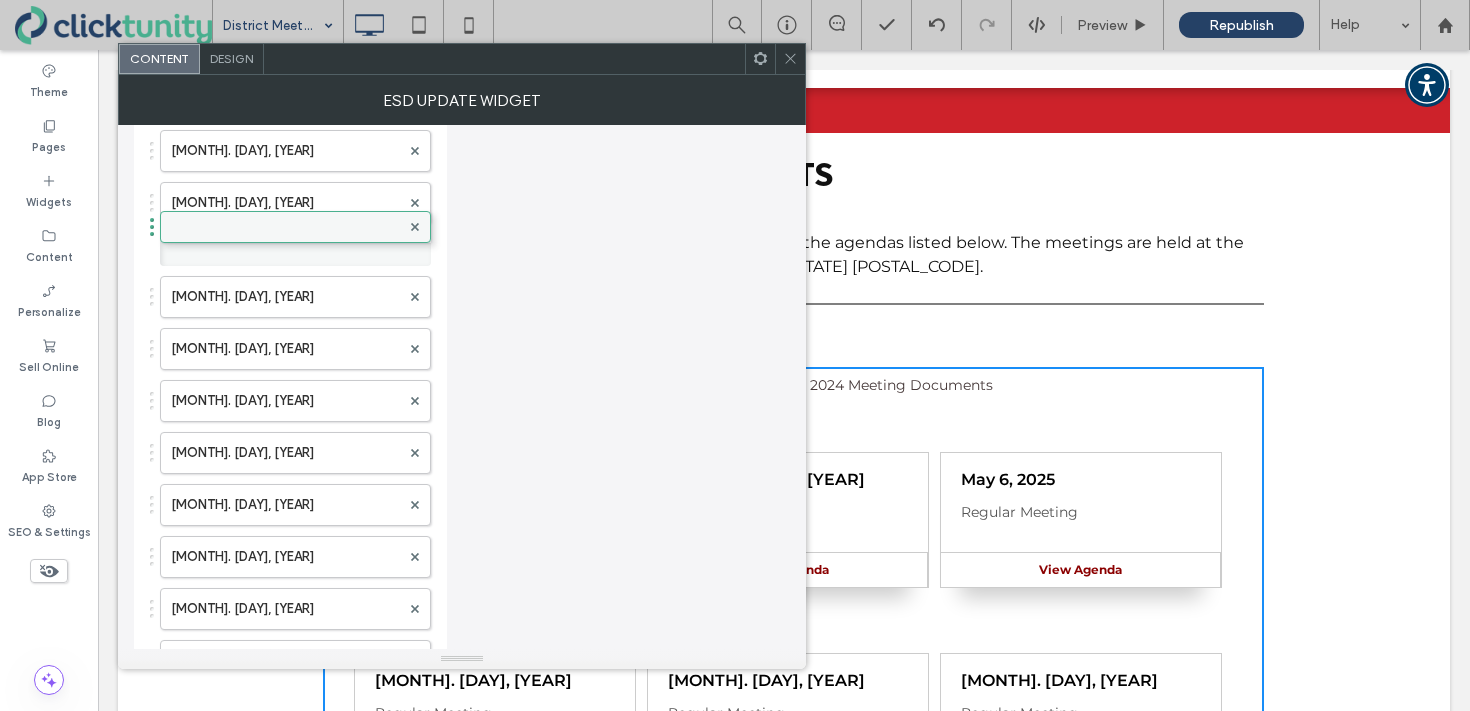 drag, startPoint x: 252, startPoint y: 619, endPoint x: 248, endPoint y: 216, distance: 403.01984 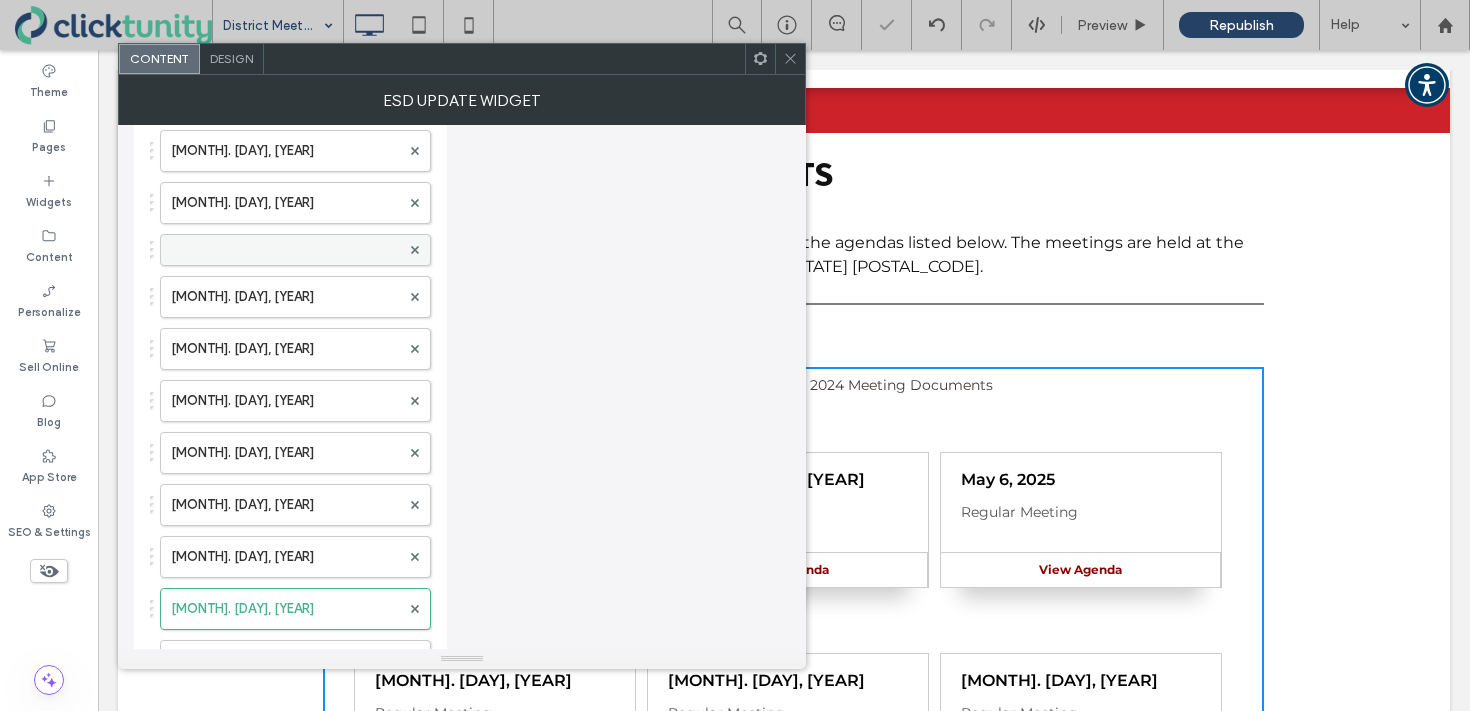 click at bounding box center [285, 250] 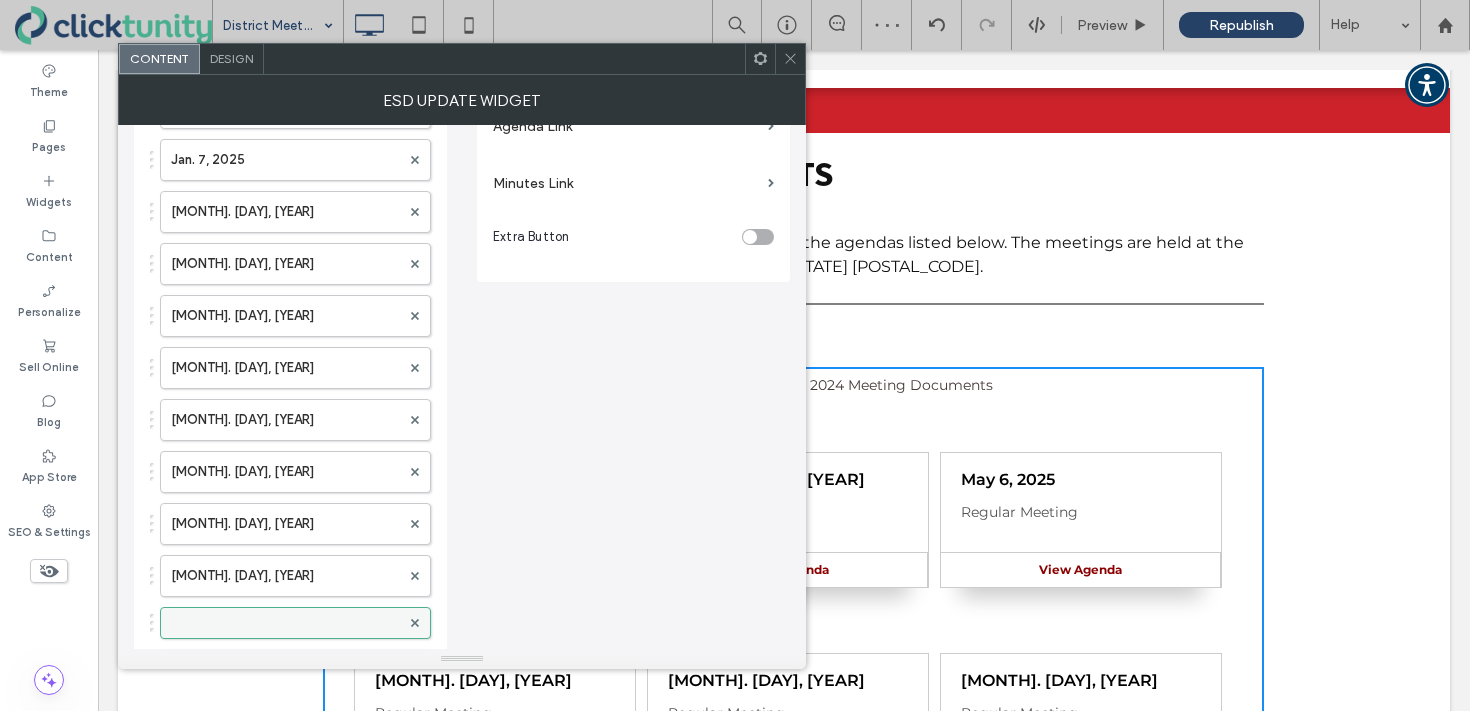 scroll, scrollTop: 359, scrollLeft: 0, axis: vertical 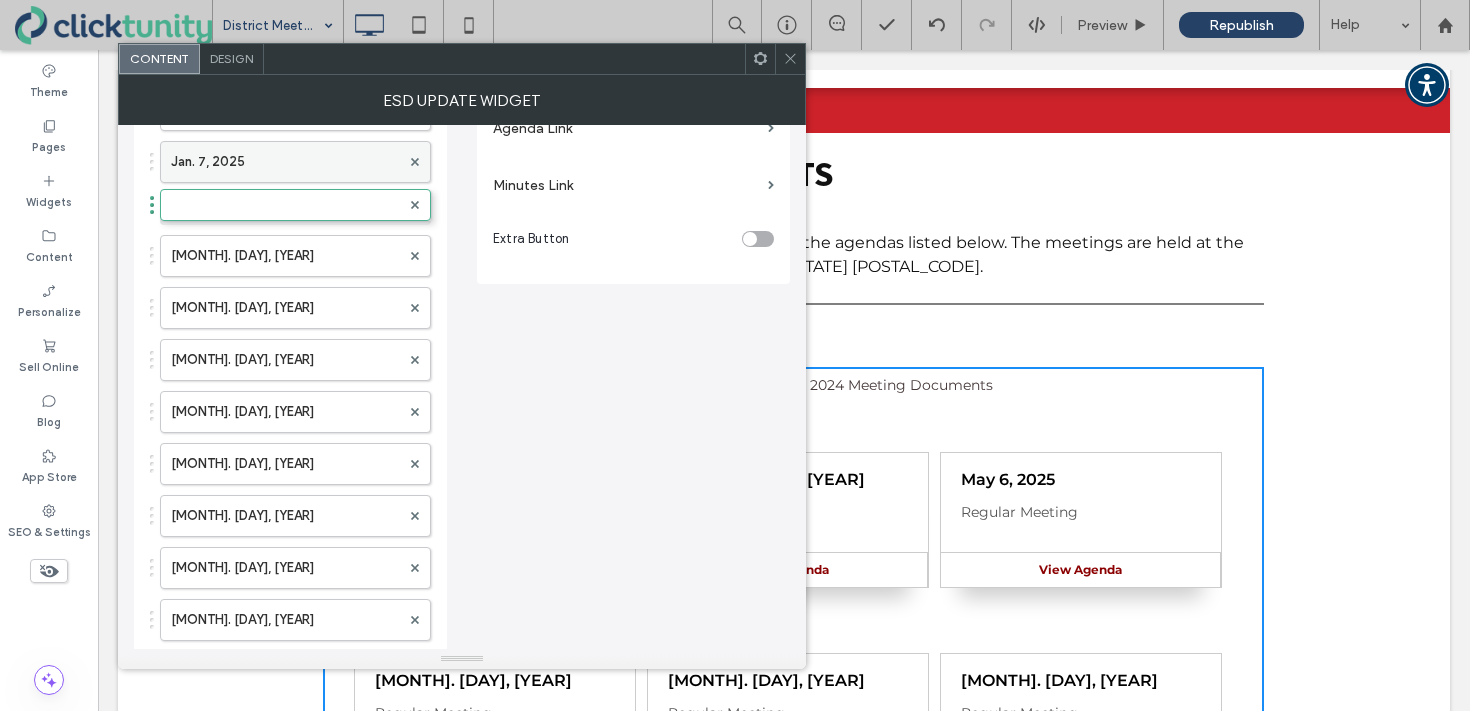 drag, startPoint x: 259, startPoint y: 613, endPoint x: 262, endPoint y: 177, distance: 436.0103 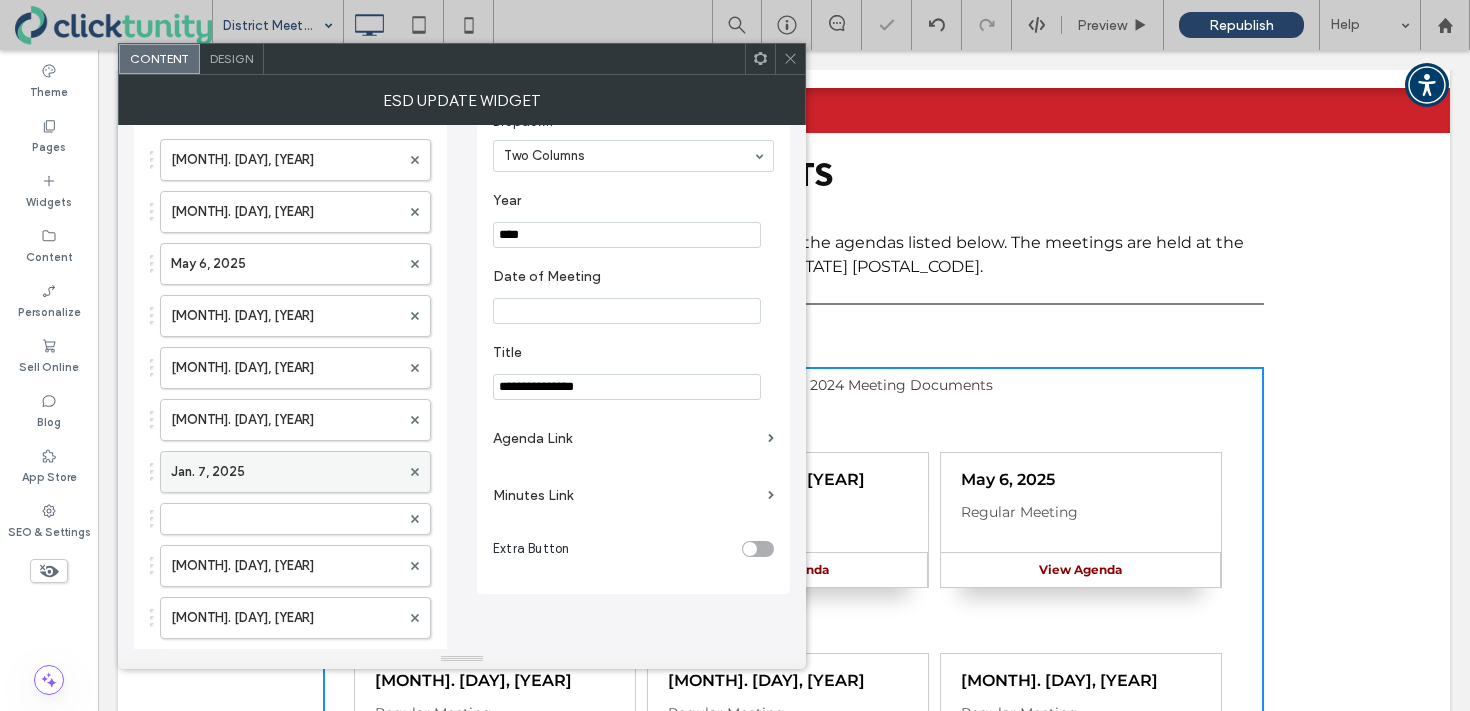 scroll, scrollTop: 45, scrollLeft: 0, axis: vertical 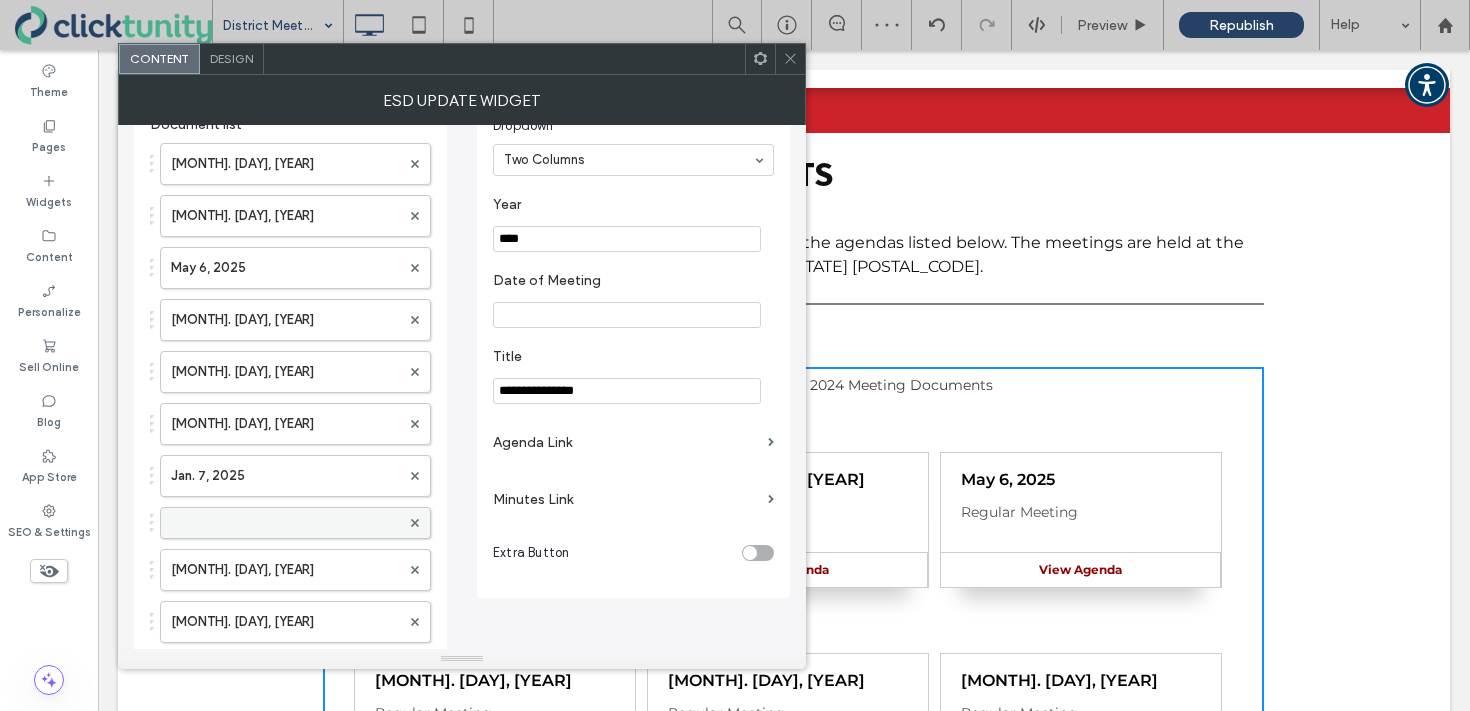 click at bounding box center (285, 523) 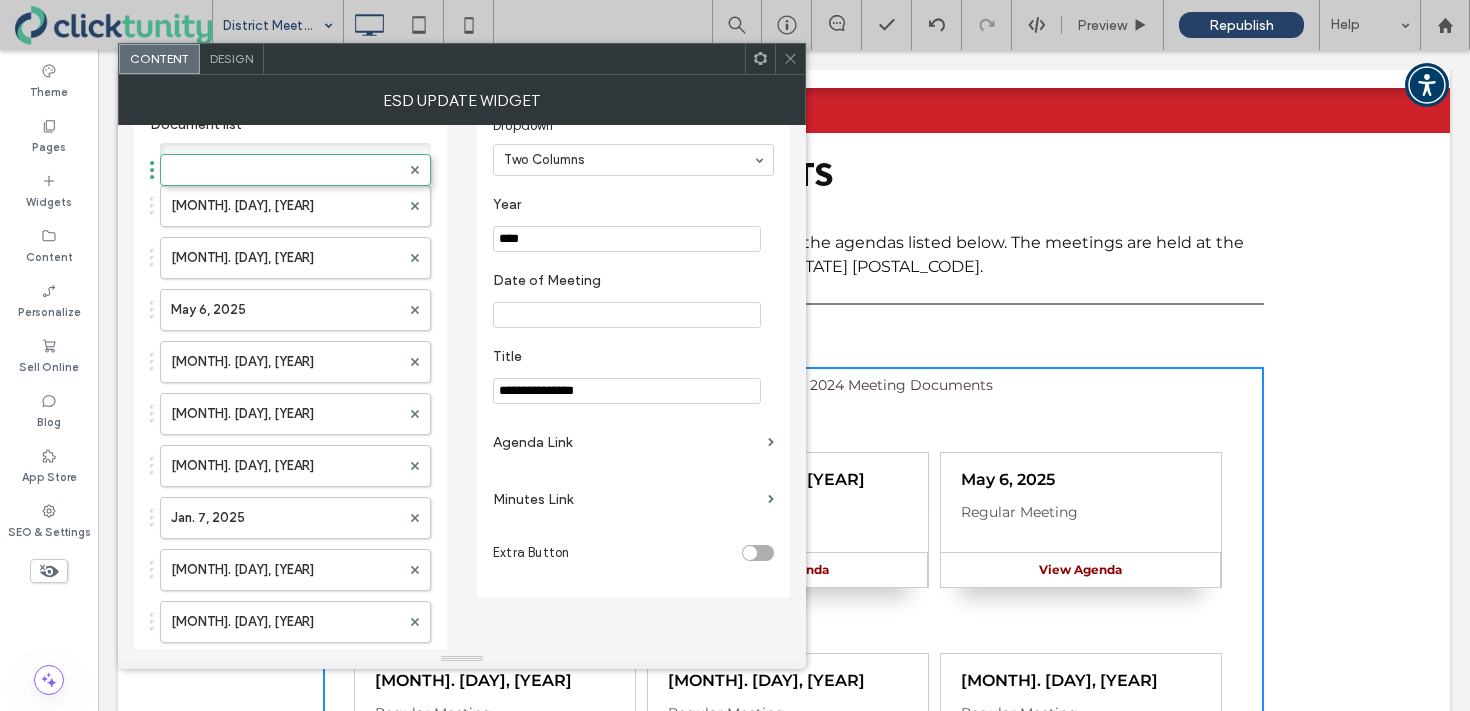 drag, startPoint x: 262, startPoint y: 515, endPoint x: 292, endPoint y: 152, distance: 364.23755 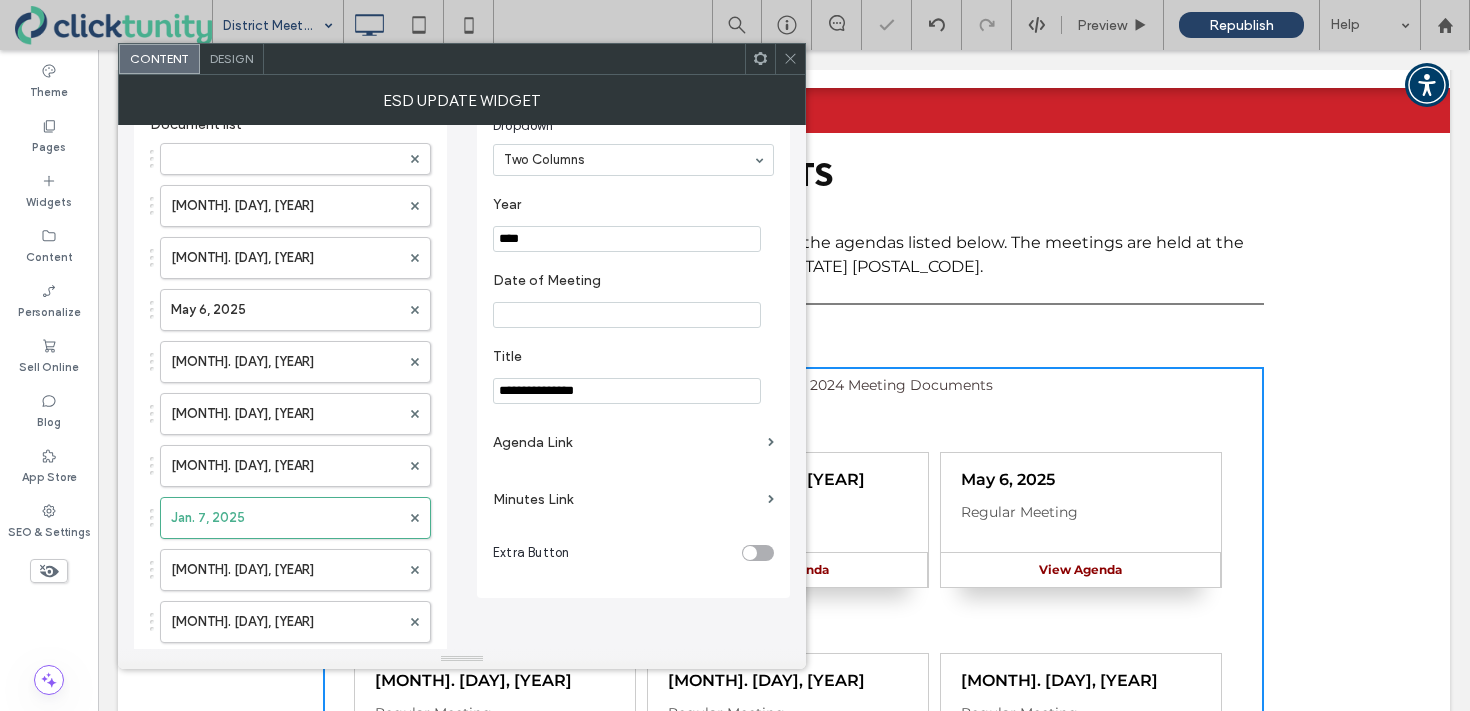 click at bounding box center [285, 159] 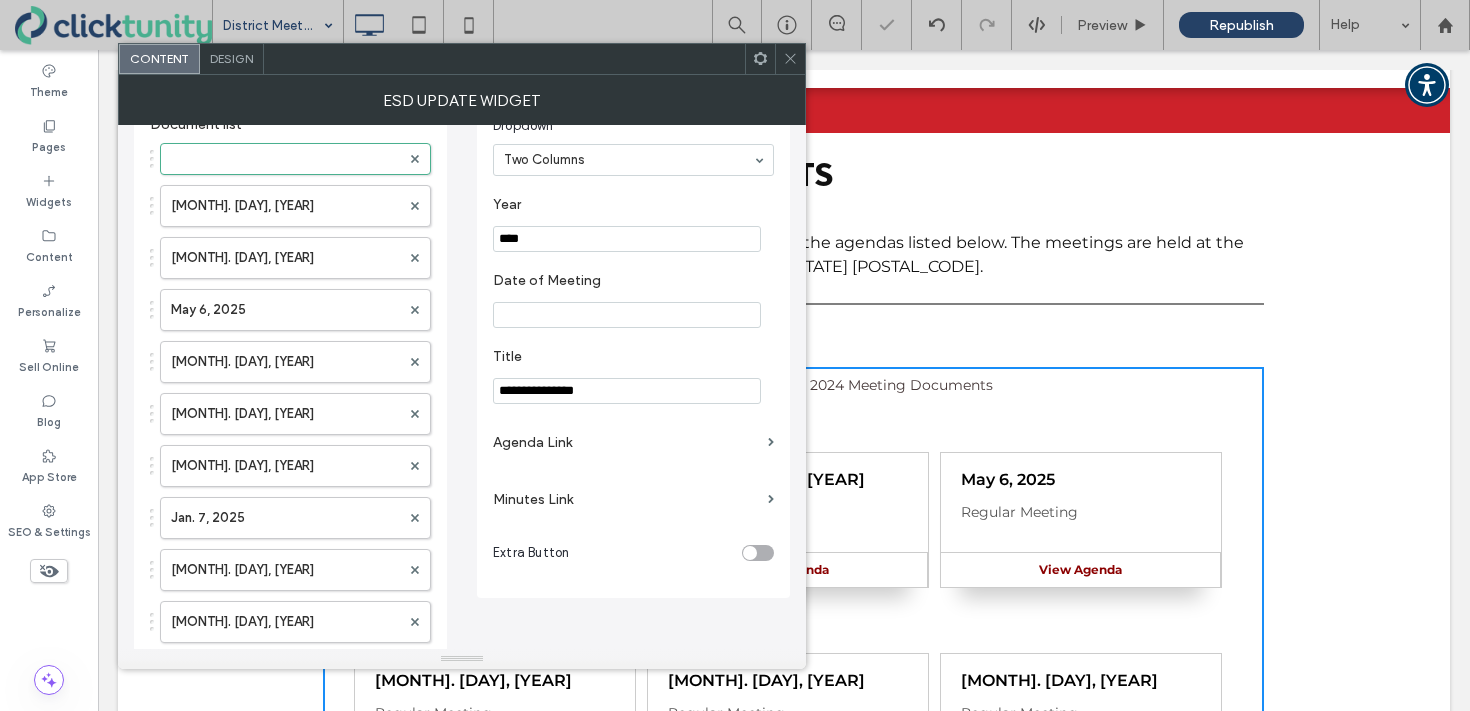 scroll, scrollTop: 0, scrollLeft: 0, axis: both 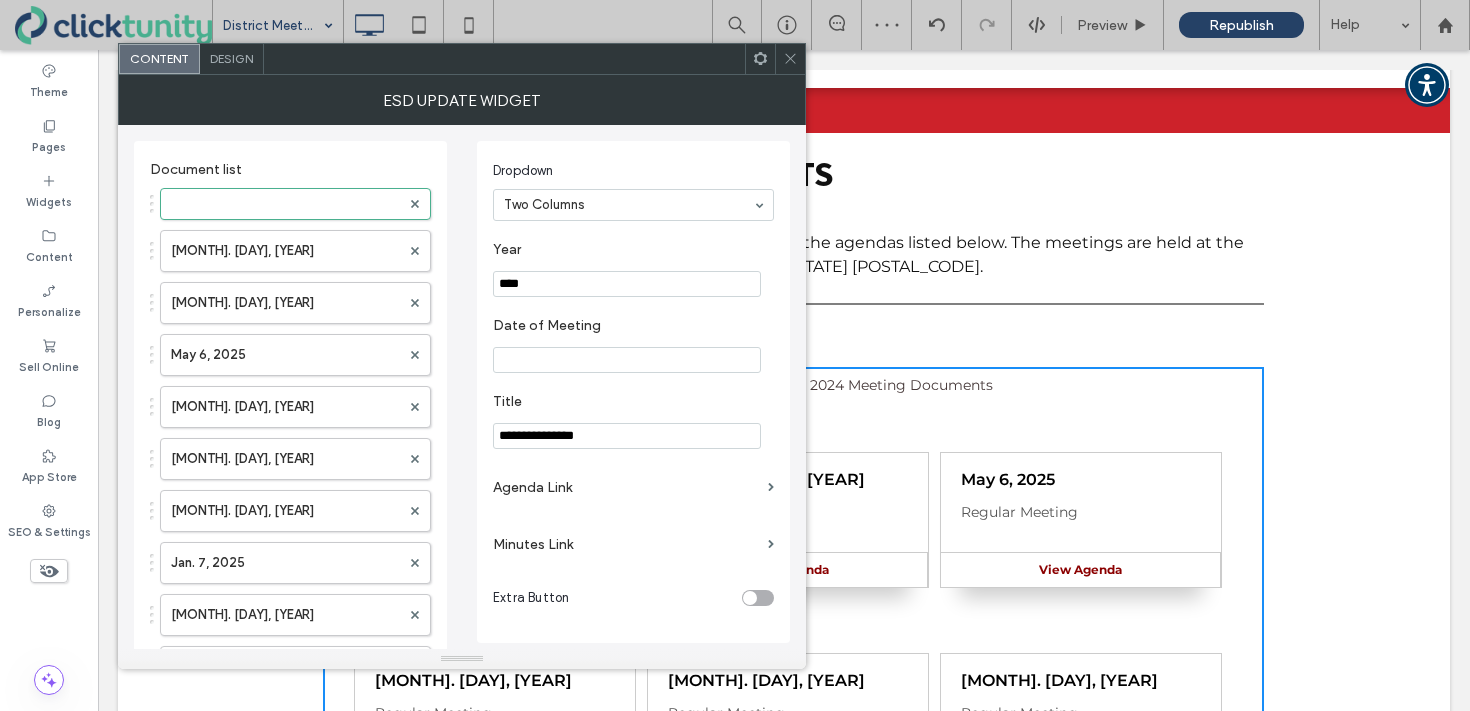 drag, startPoint x: 523, startPoint y: 286, endPoint x: 533, endPoint y: 288, distance: 10.198039 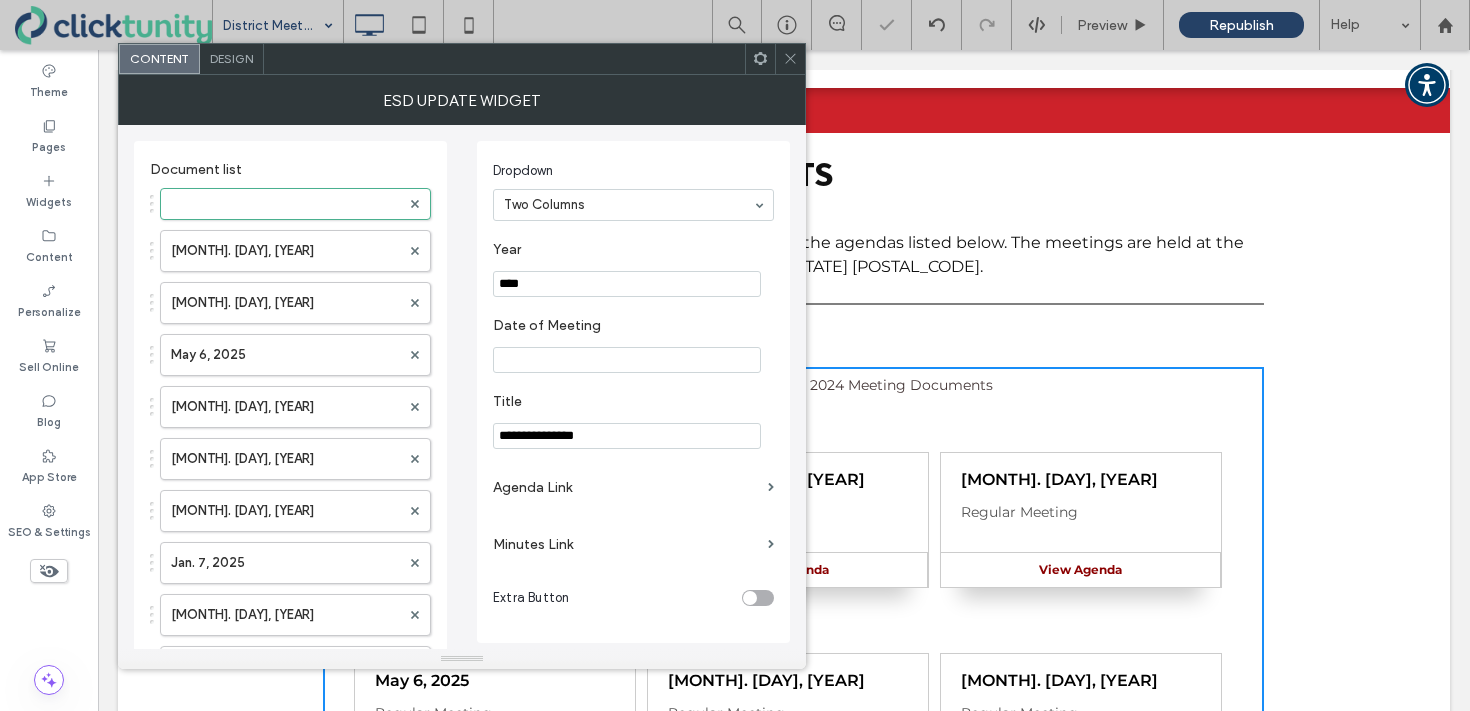 type on "****" 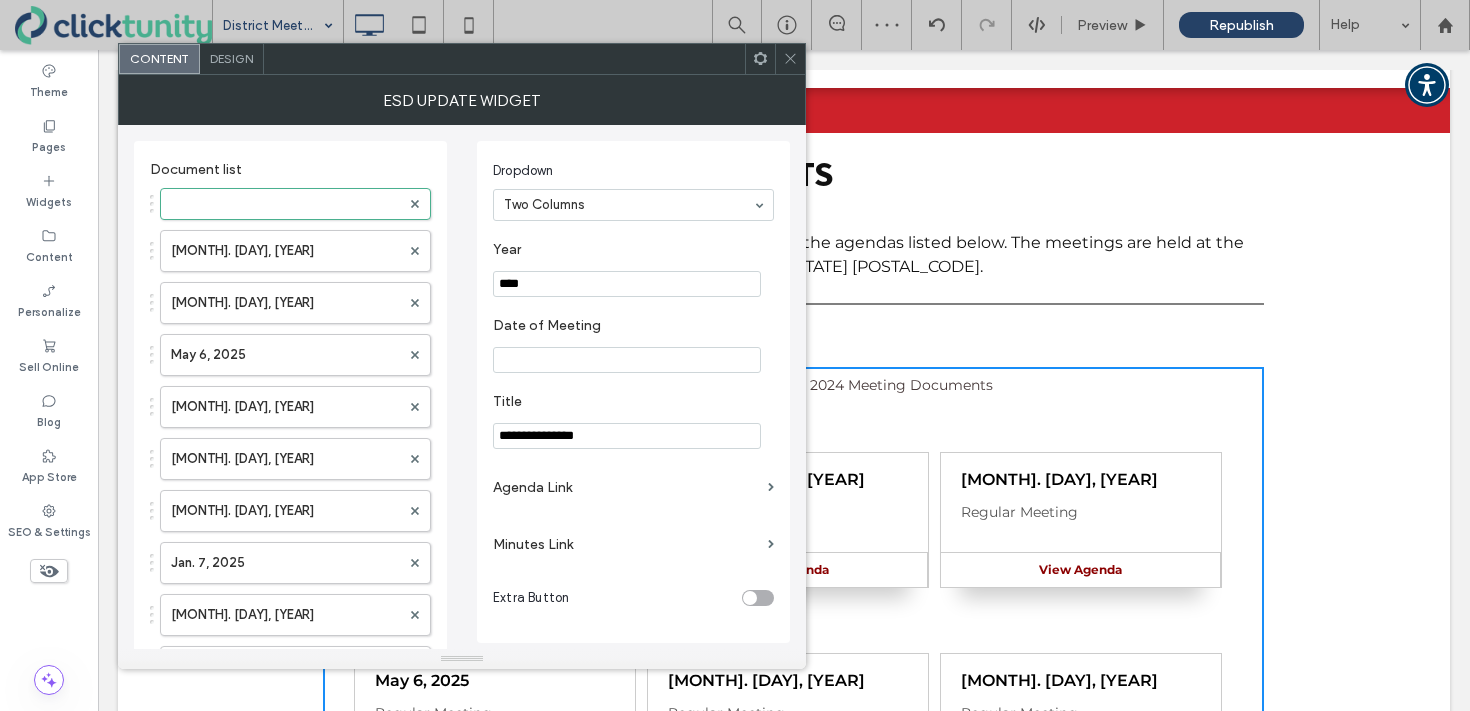 click at bounding box center (627, 360) 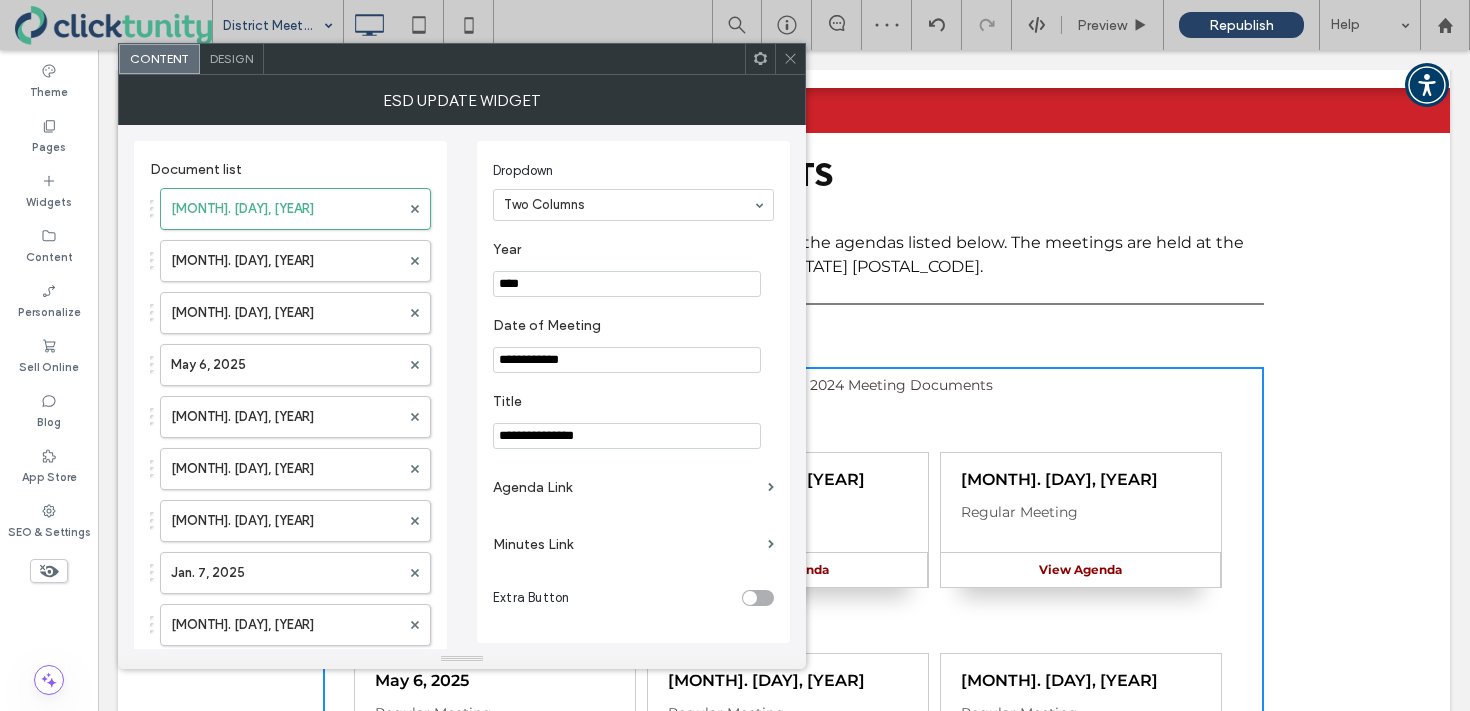 type on "**********" 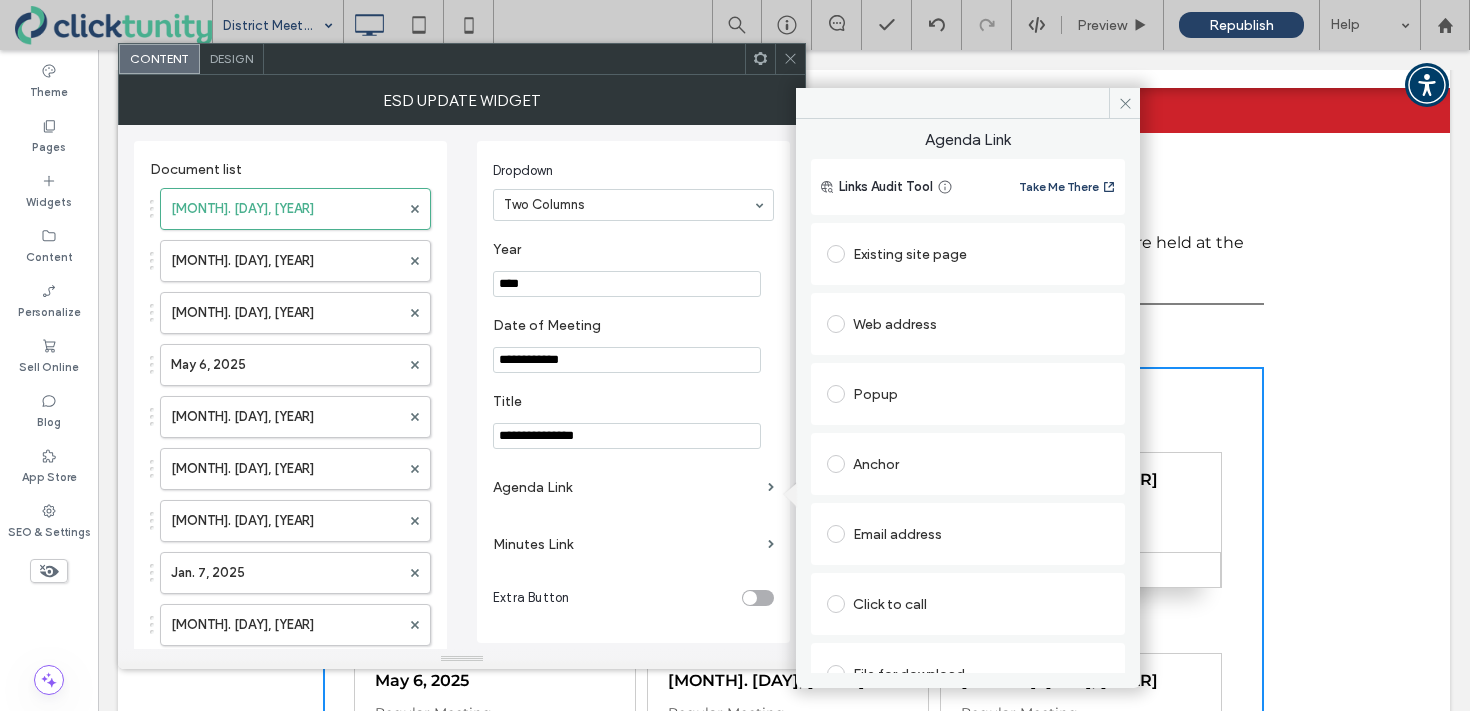 scroll, scrollTop: 32, scrollLeft: 0, axis: vertical 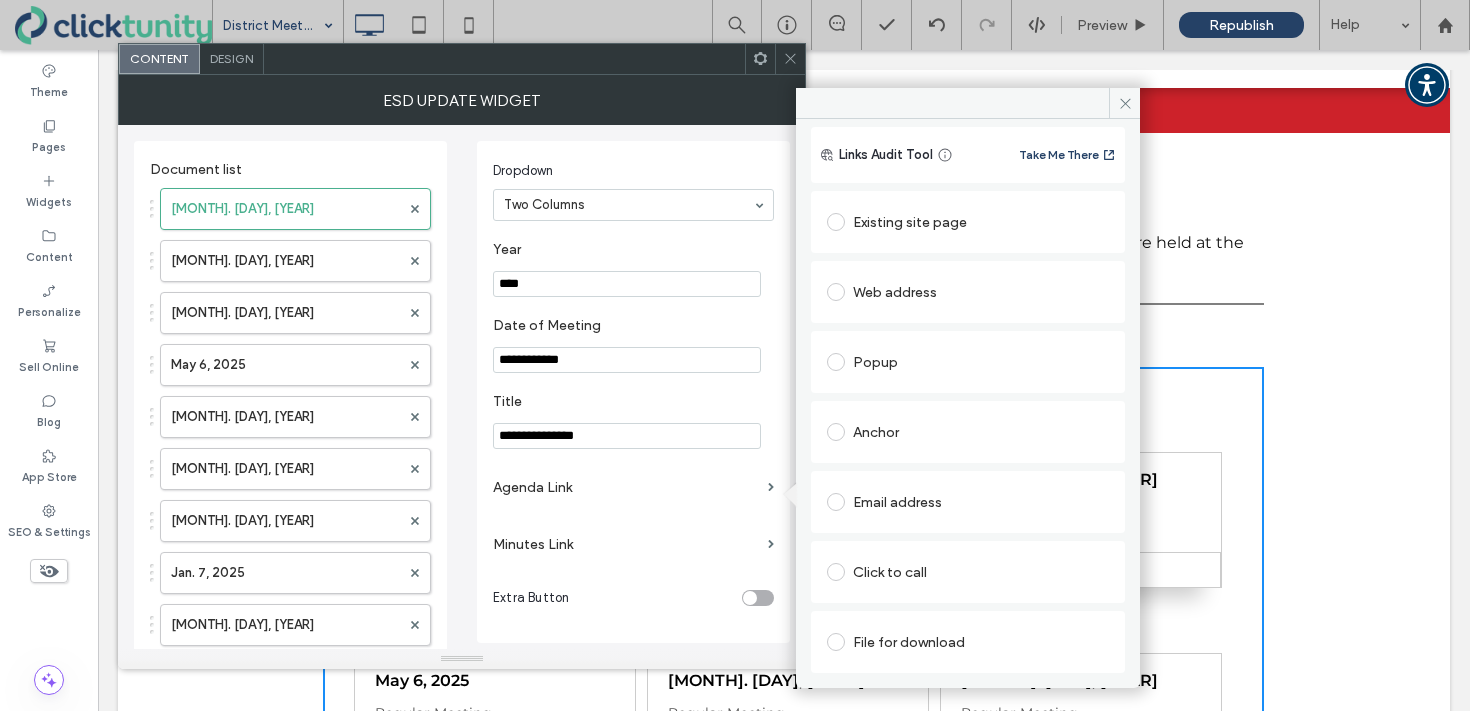 click at bounding box center [836, 642] 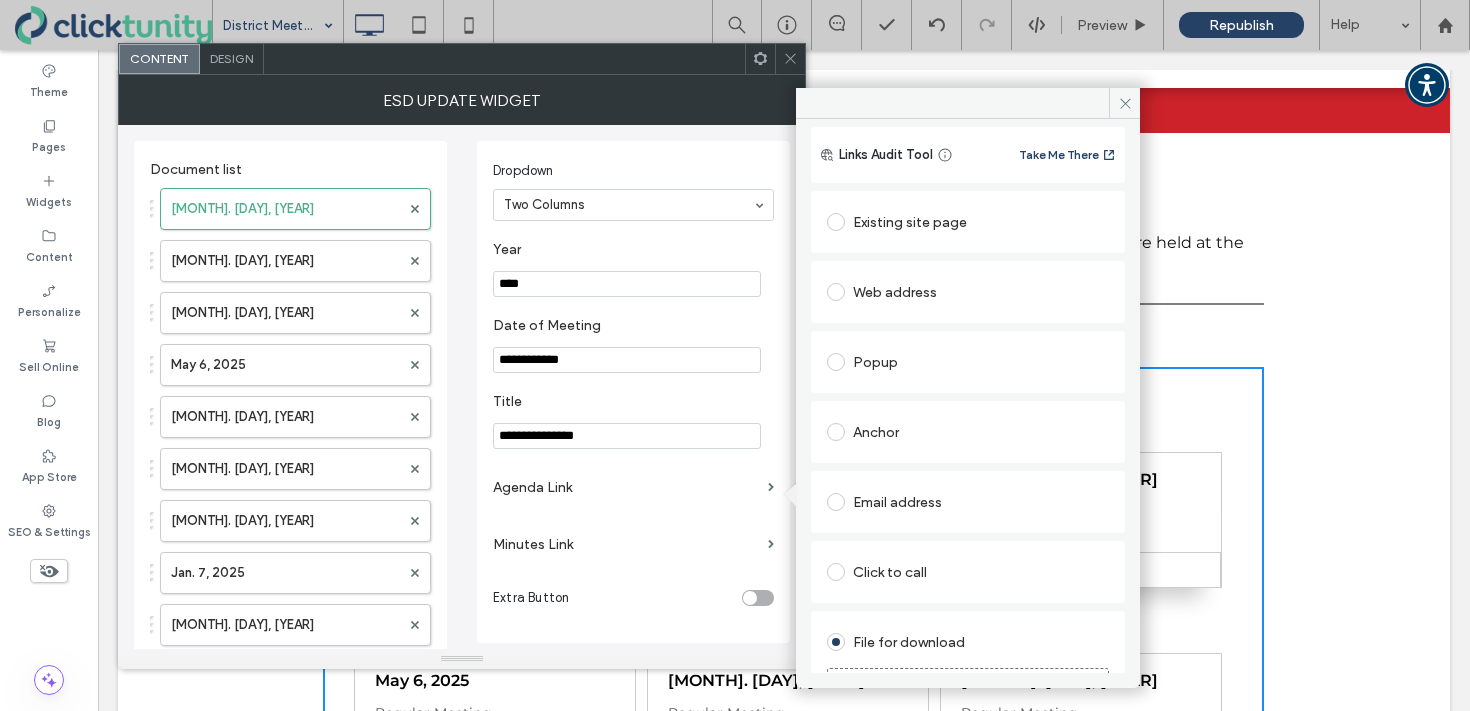 scroll, scrollTop: 71, scrollLeft: 0, axis: vertical 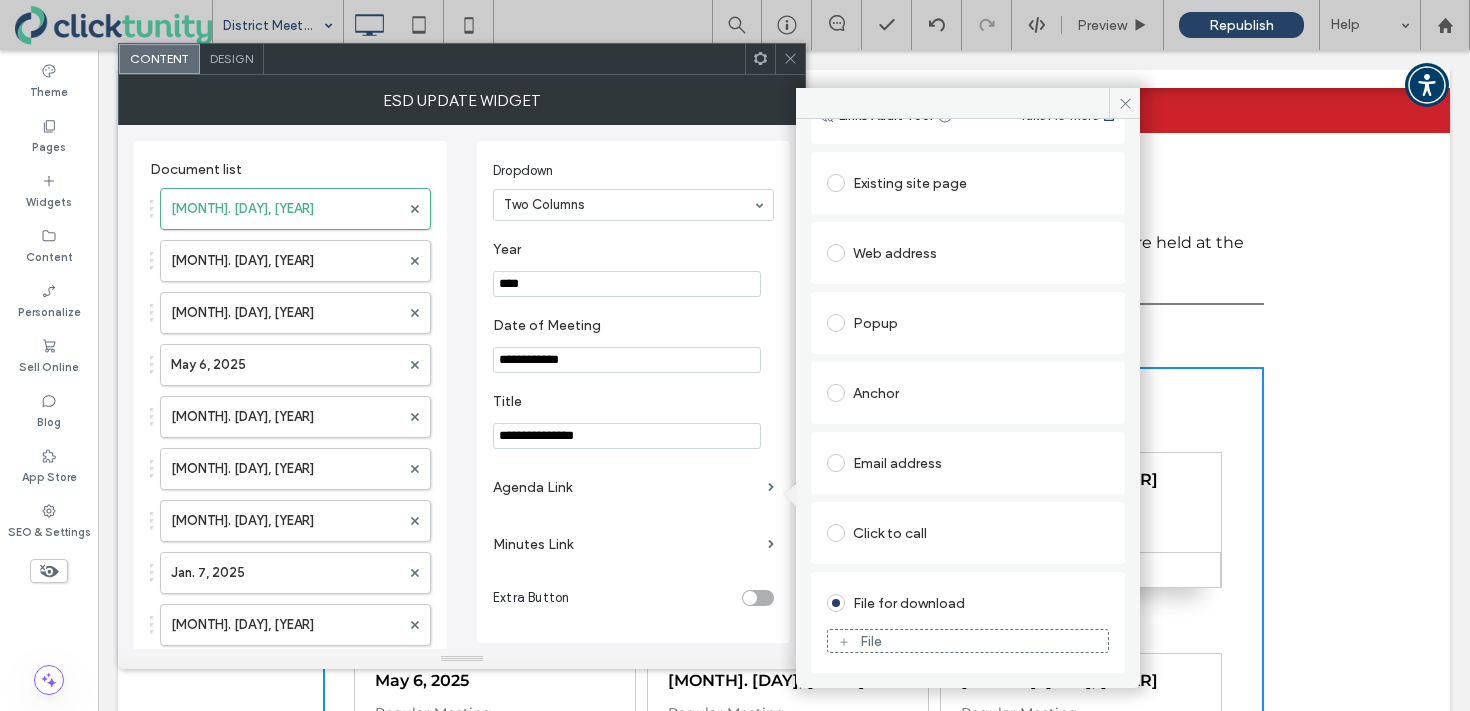 click on "File" at bounding box center (968, 641) 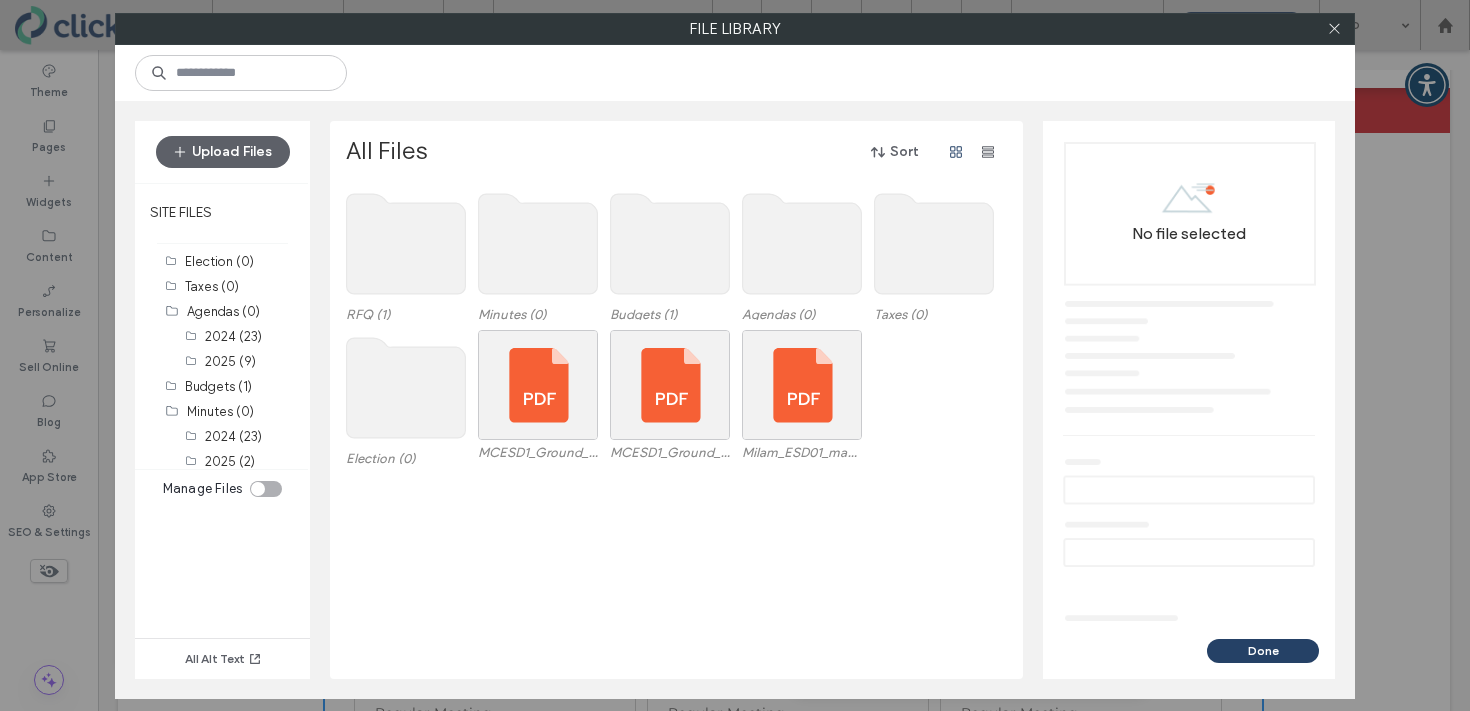 click 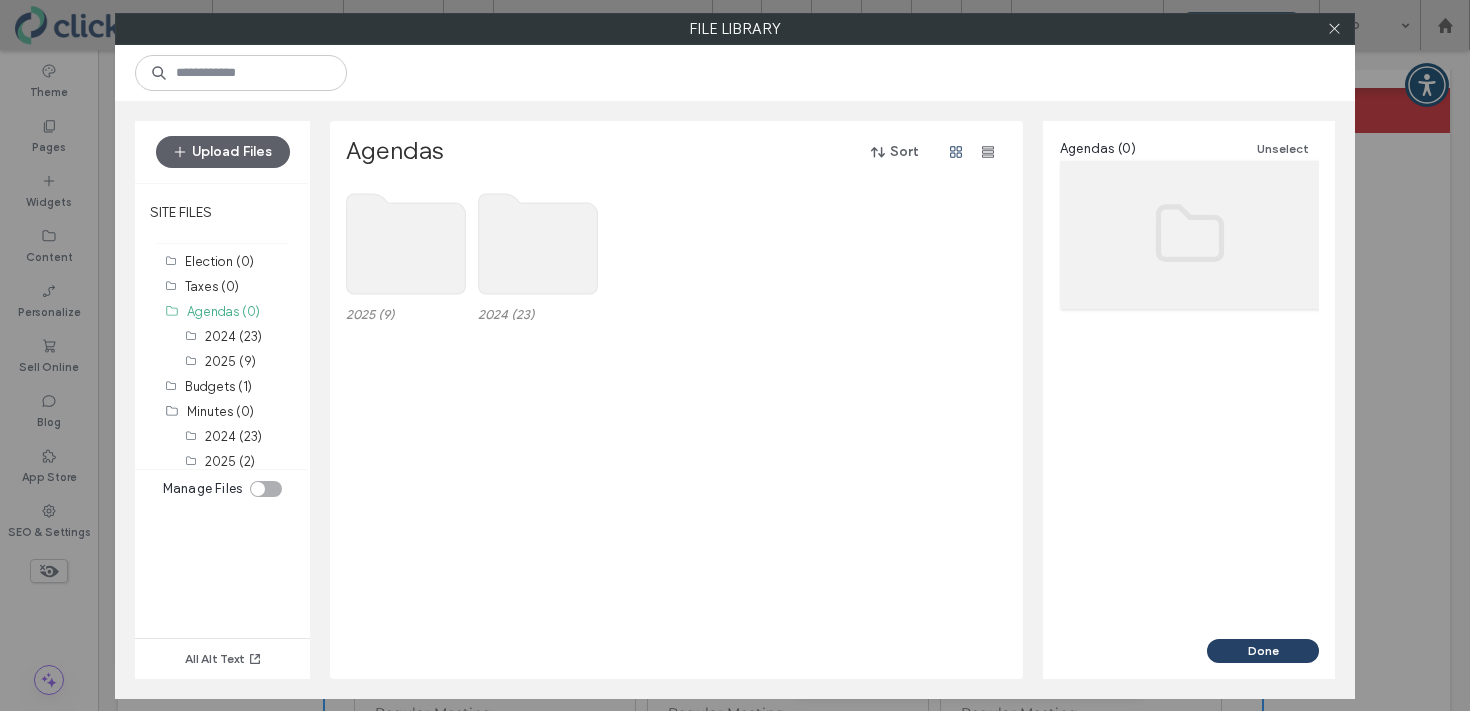 click 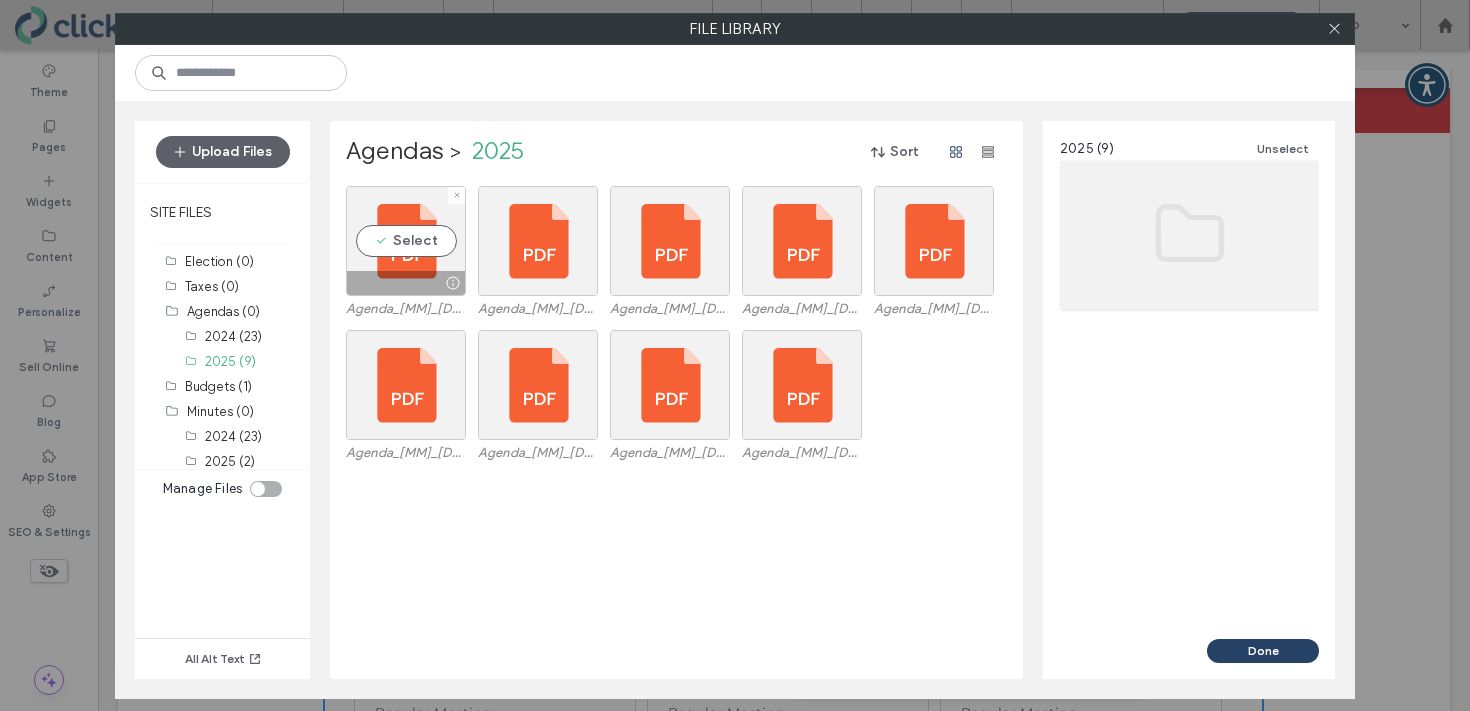 click on "Select" at bounding box center (406, 241) 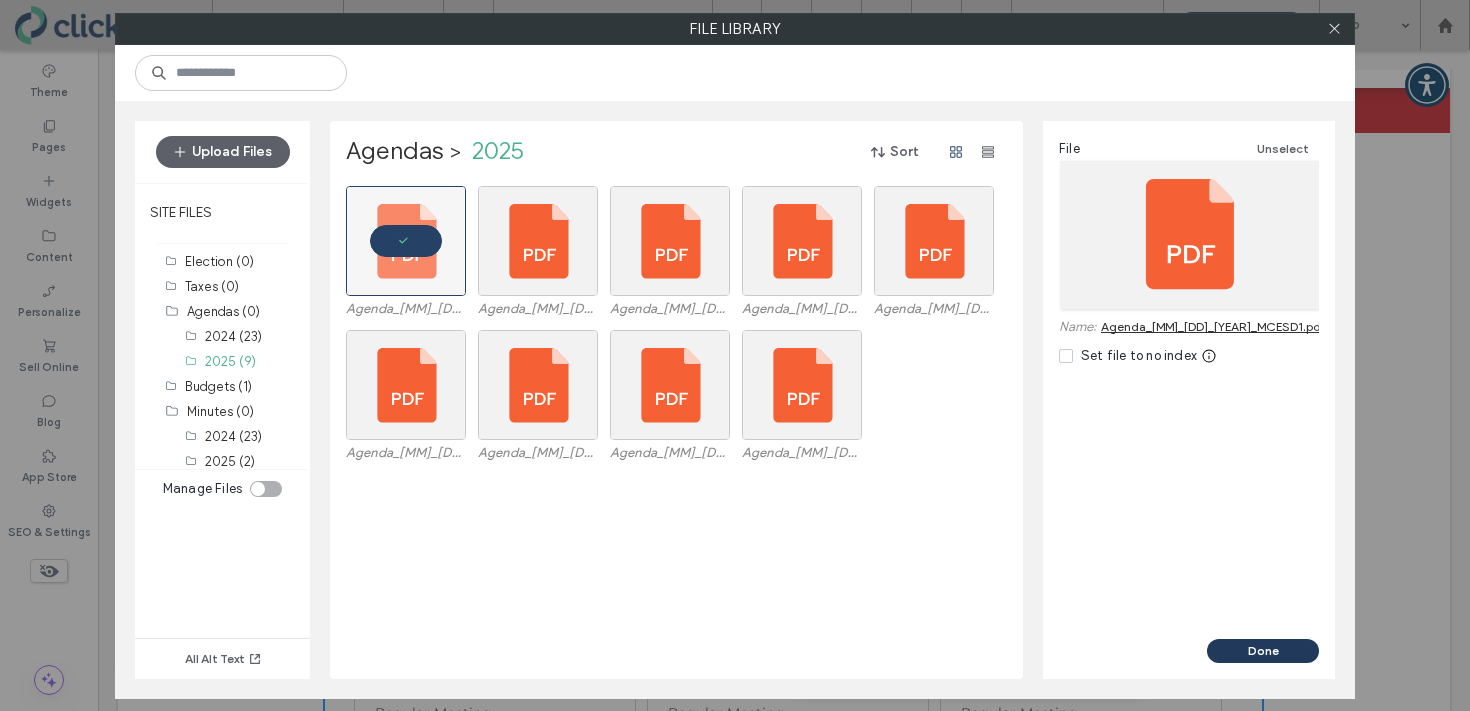 click on "Done" at bounding box center [1263, 651] 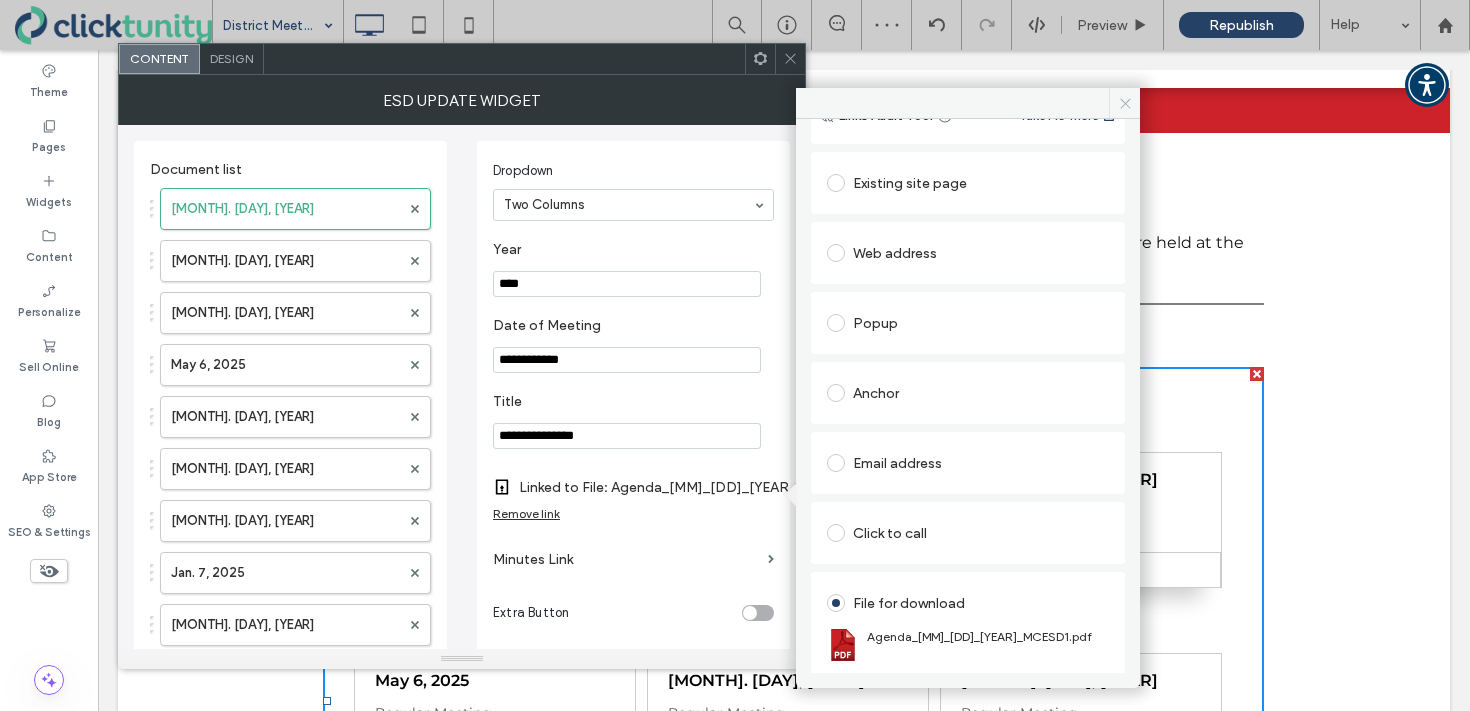 click 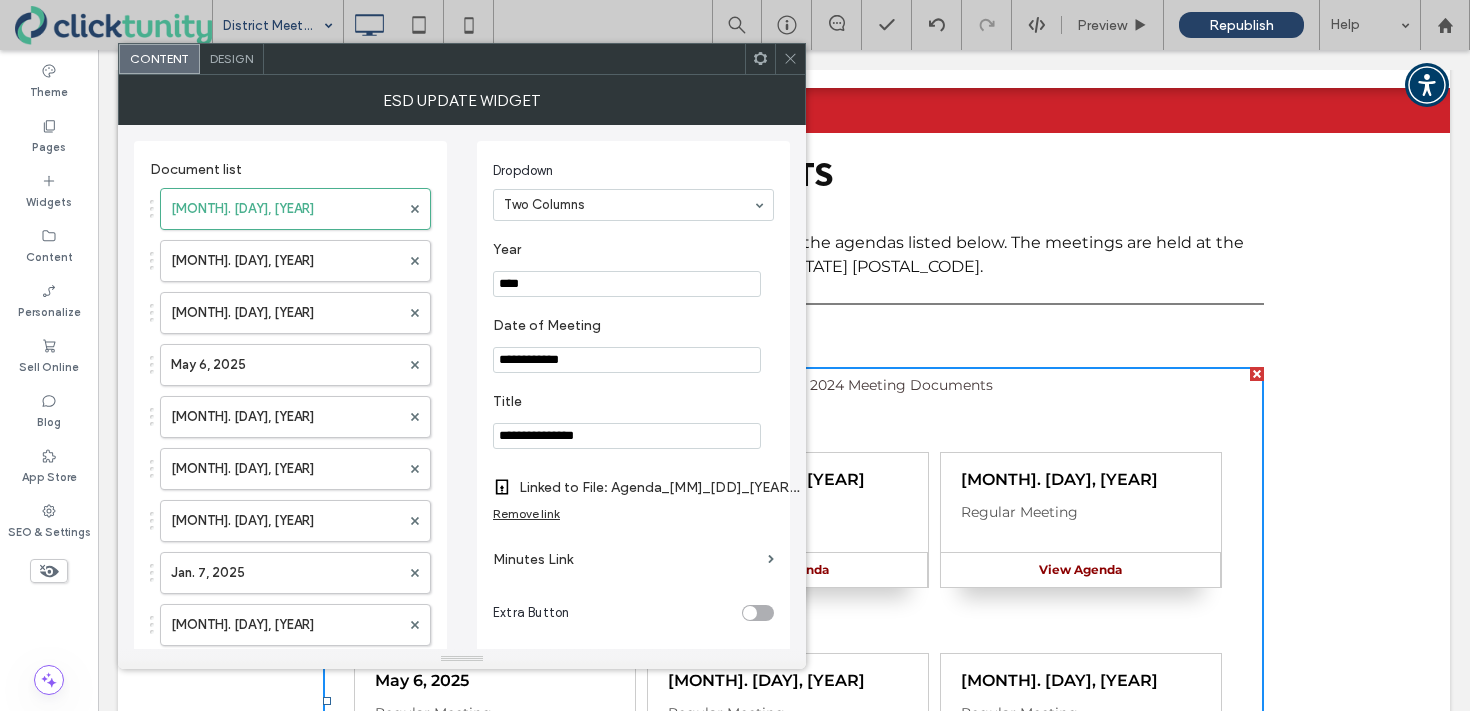 click 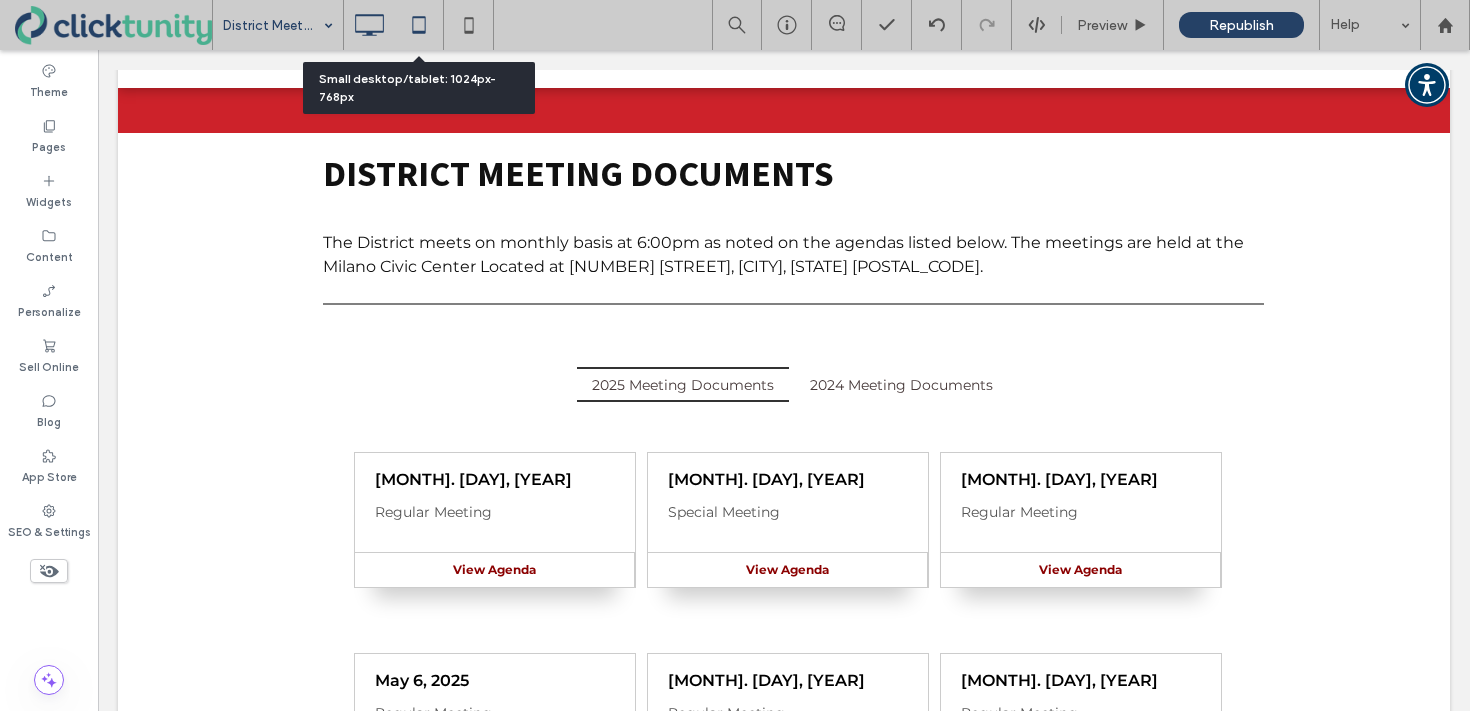 click 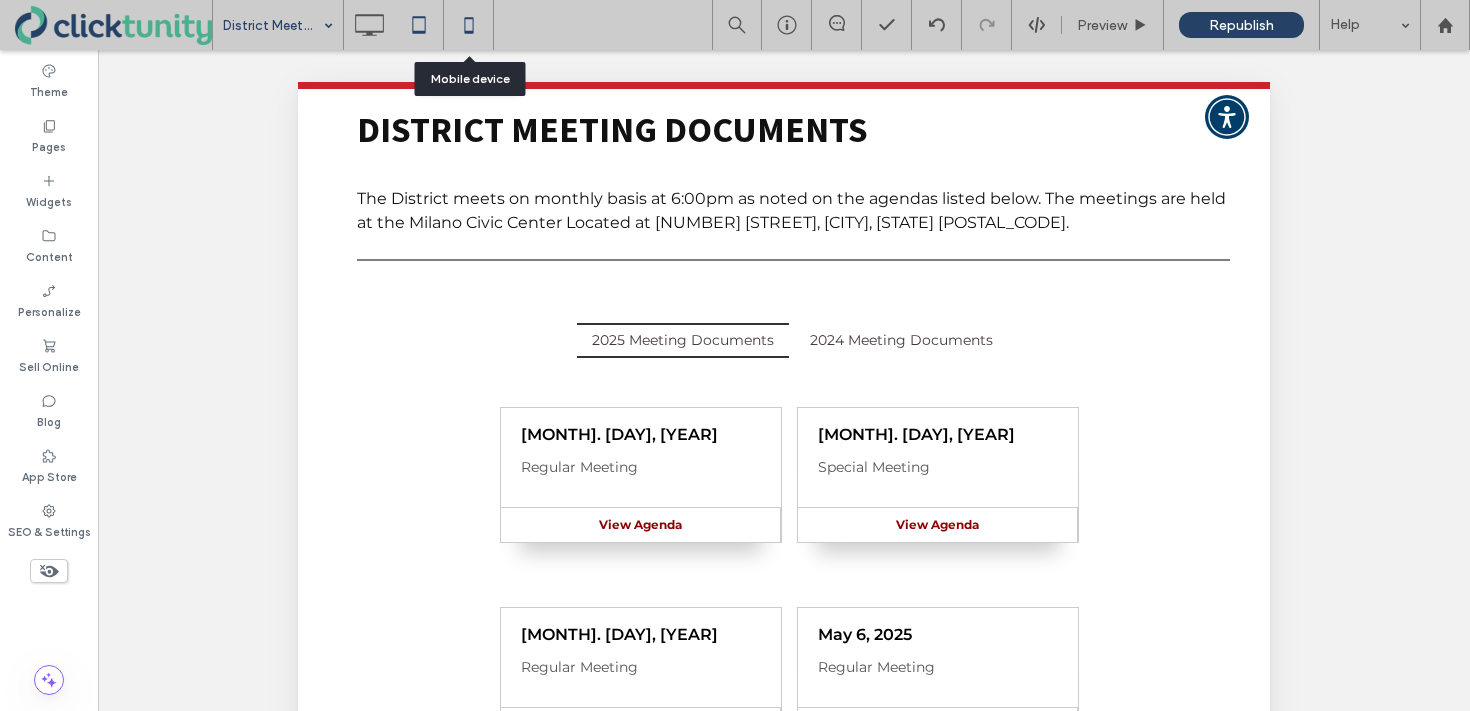 click 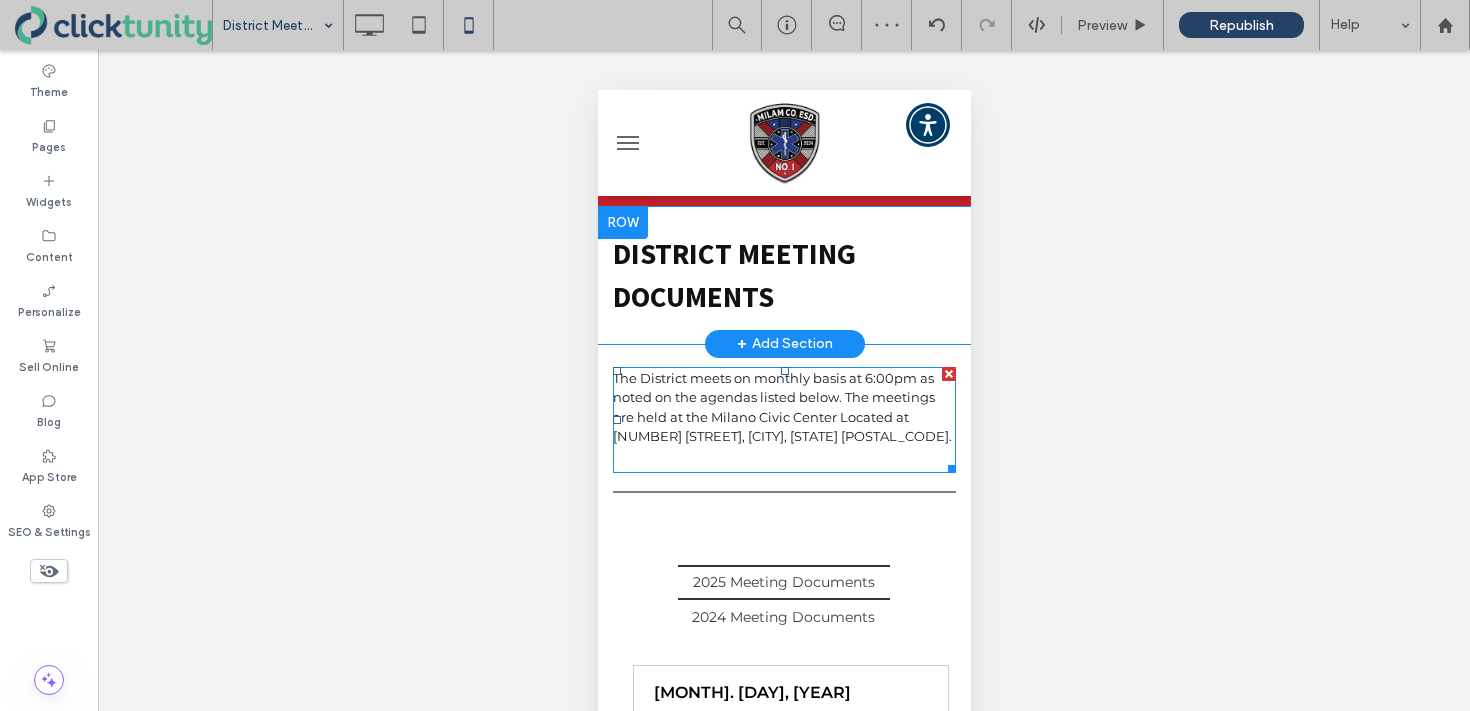 scroll, scrollTop: 0, scrollLeft: 0, axis: both 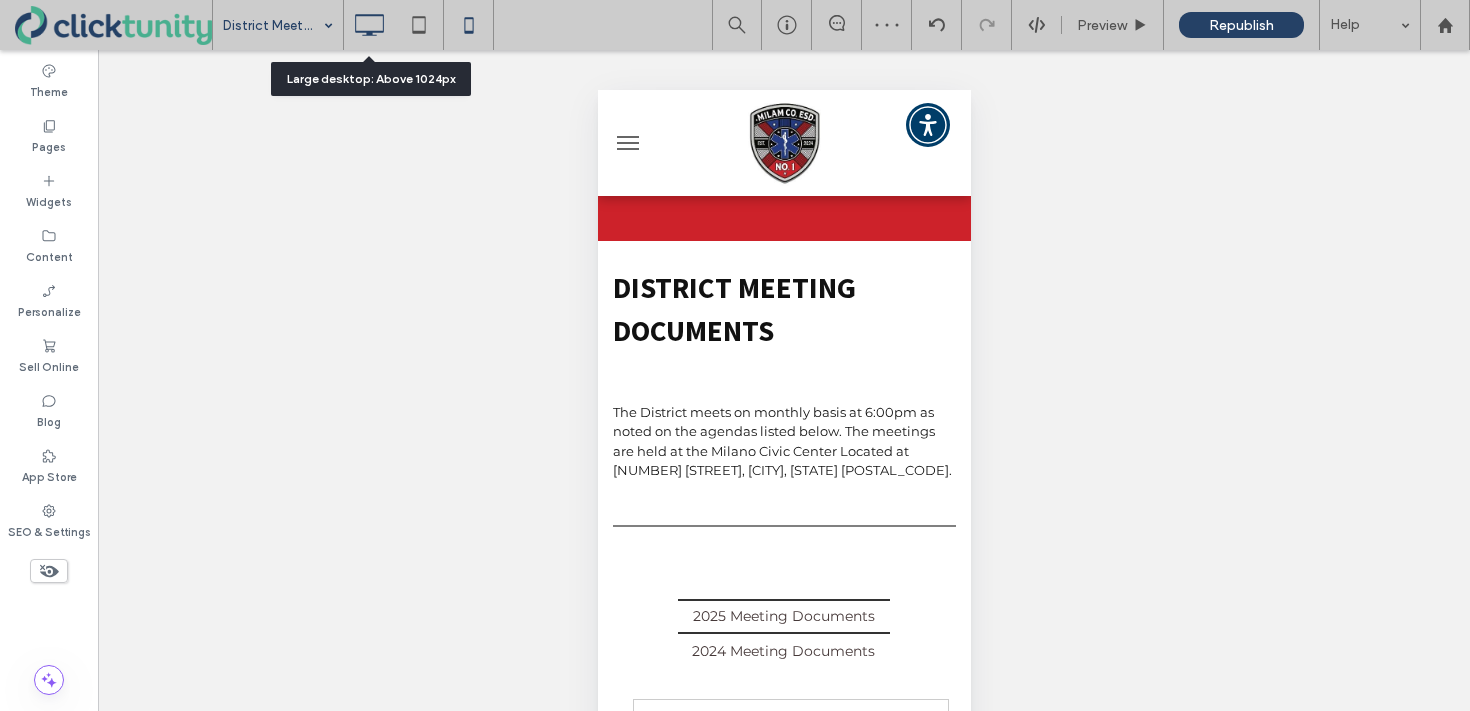 click 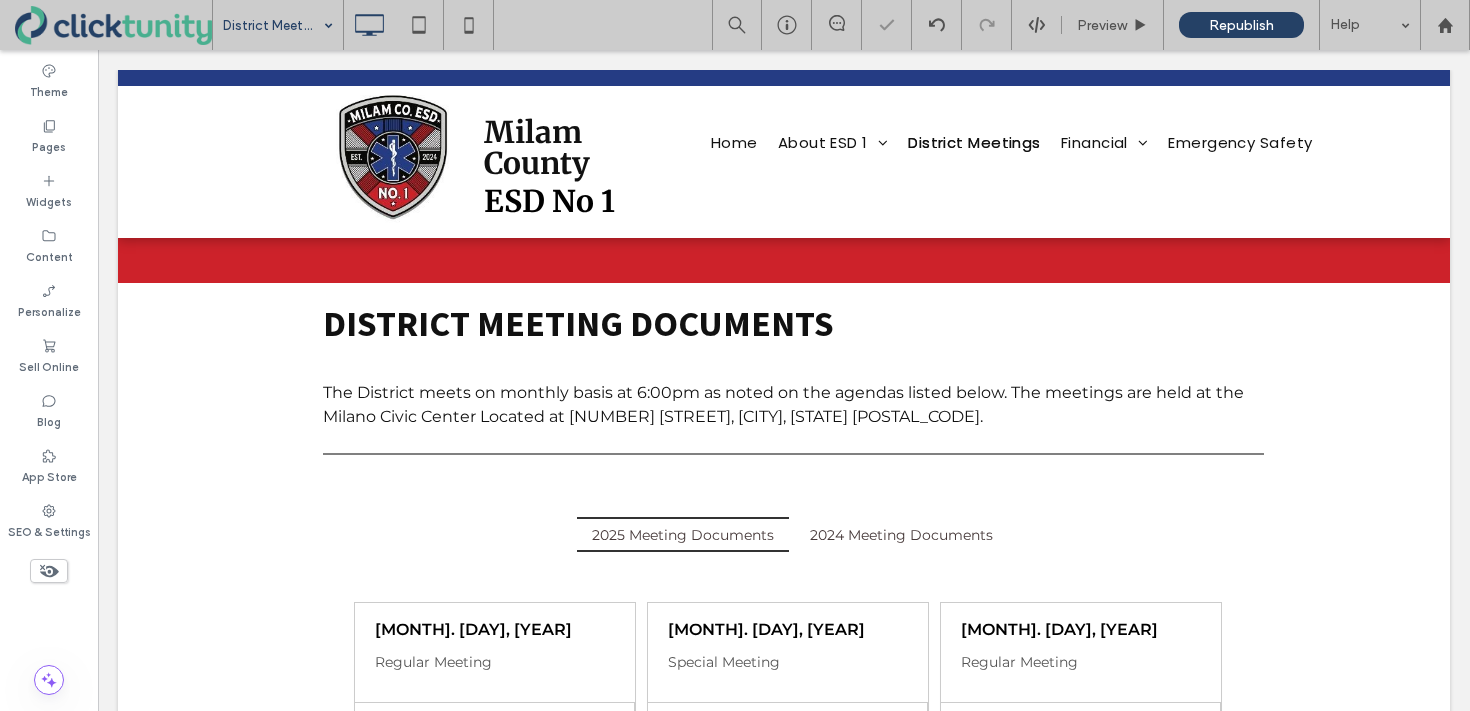 scroll, scrollTop: 0, scrollLeft: 0, axis: both 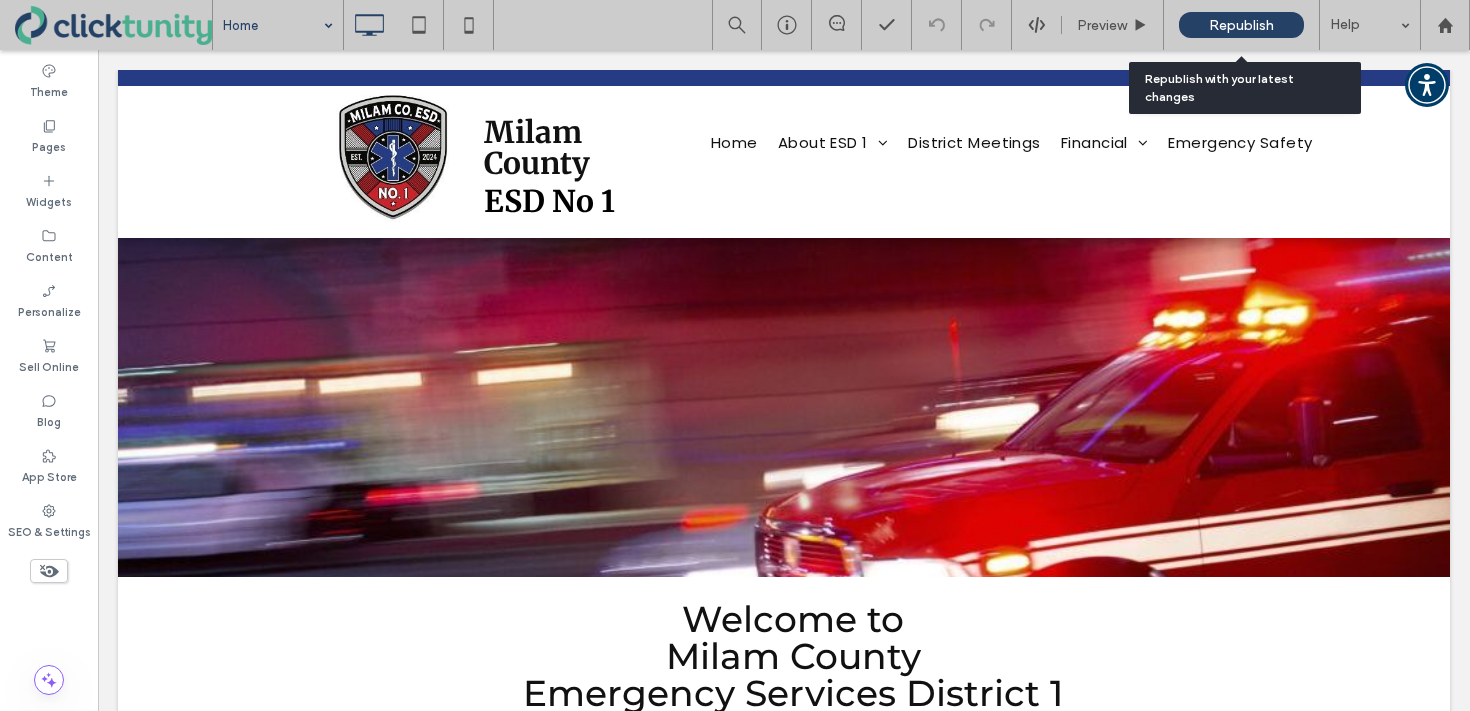 click on "Republish" at bounding box center (1241, 25) 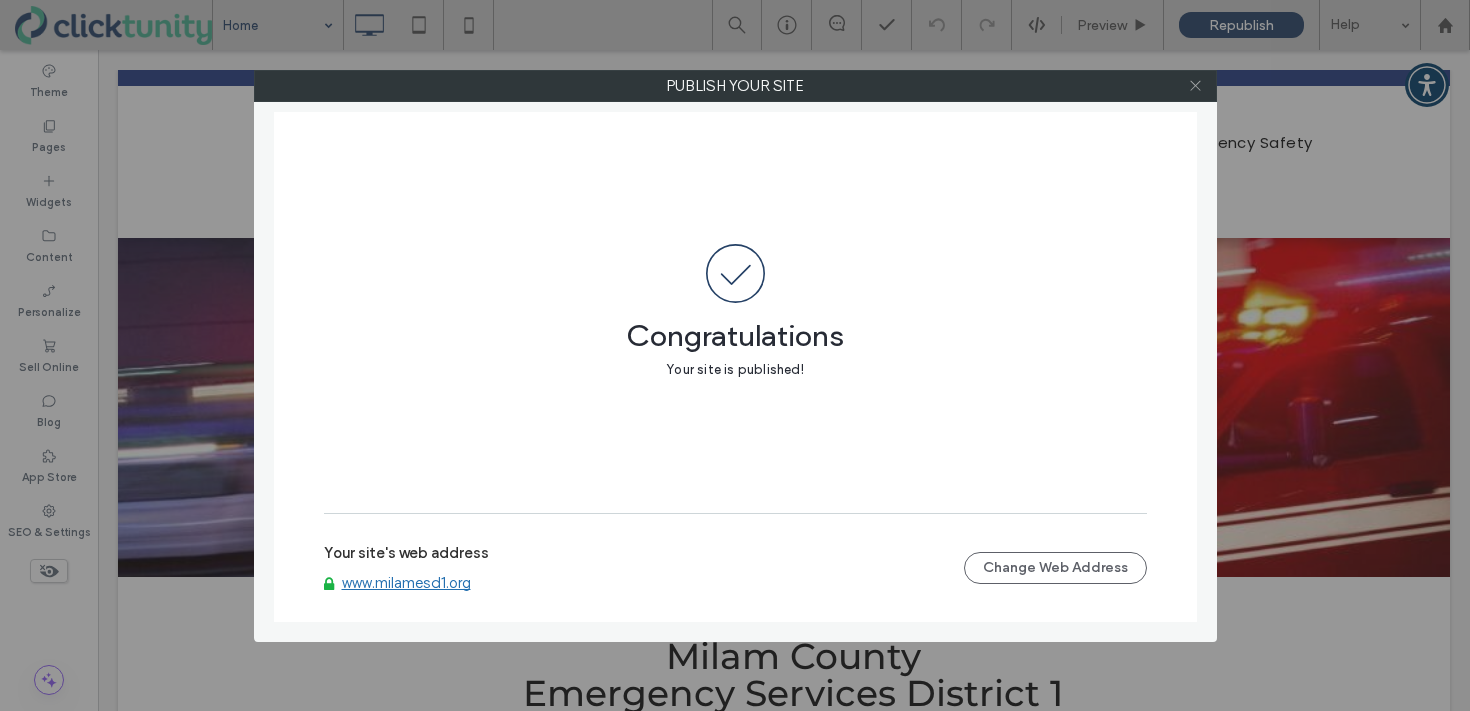 click 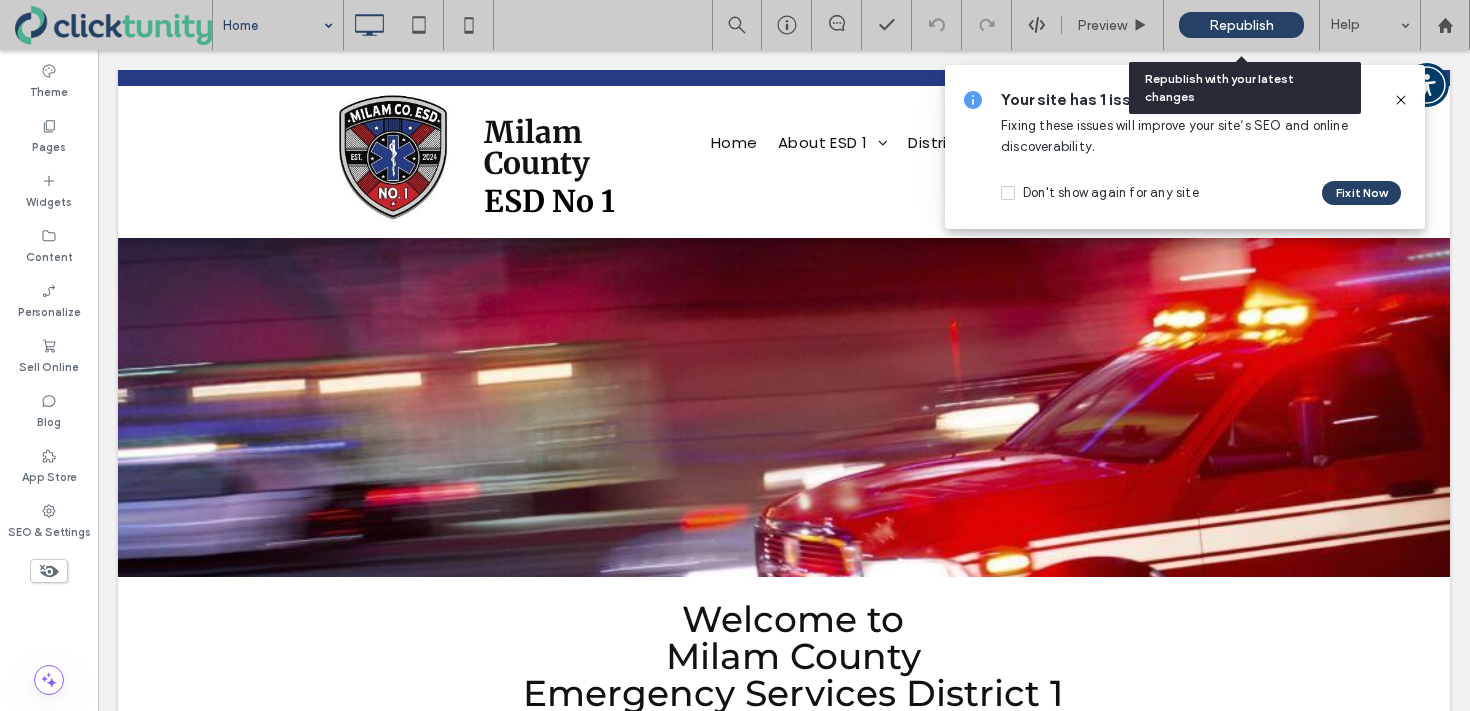 click on "Republish" at bounding box center [1241, 25] 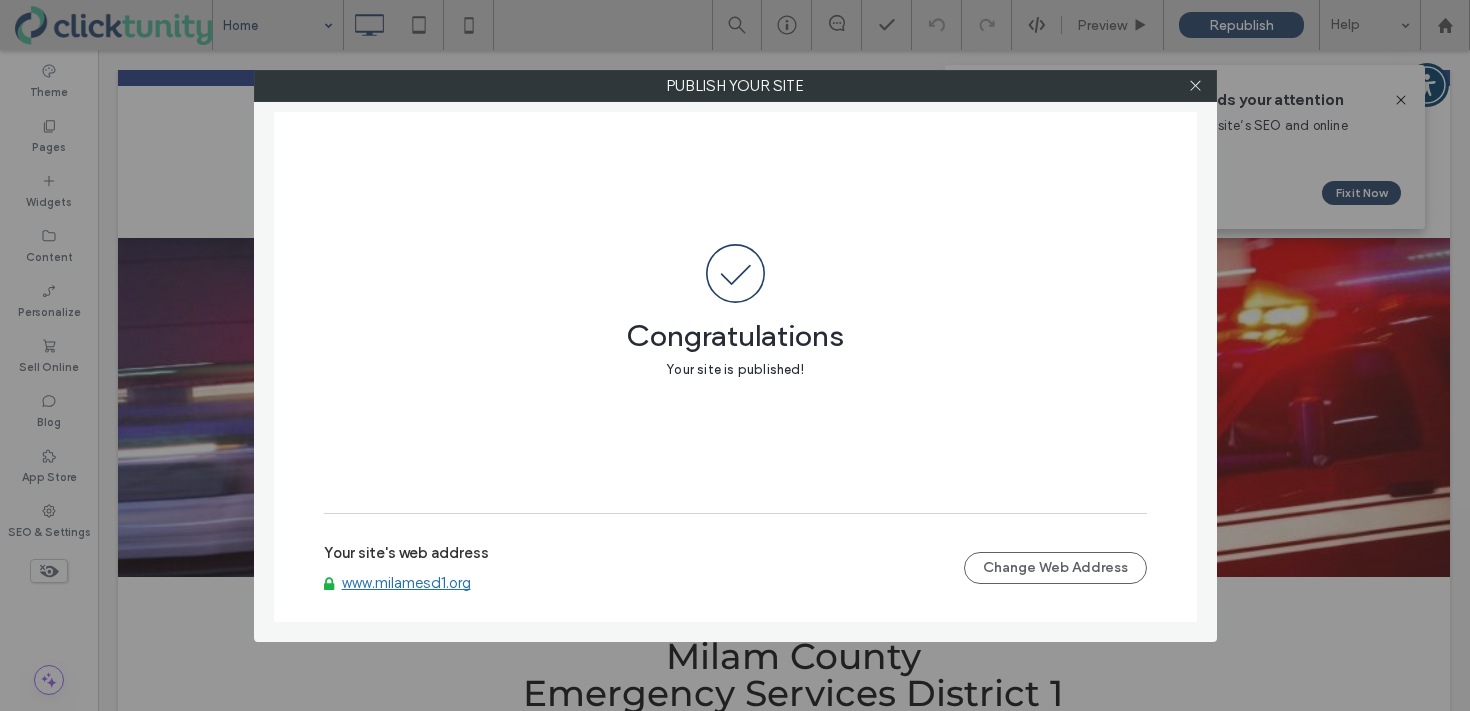 drag, startPoint x: 1247, startPoint y: 28, endPoint x: 1066, endPoint y: 68, distance: 185.3672 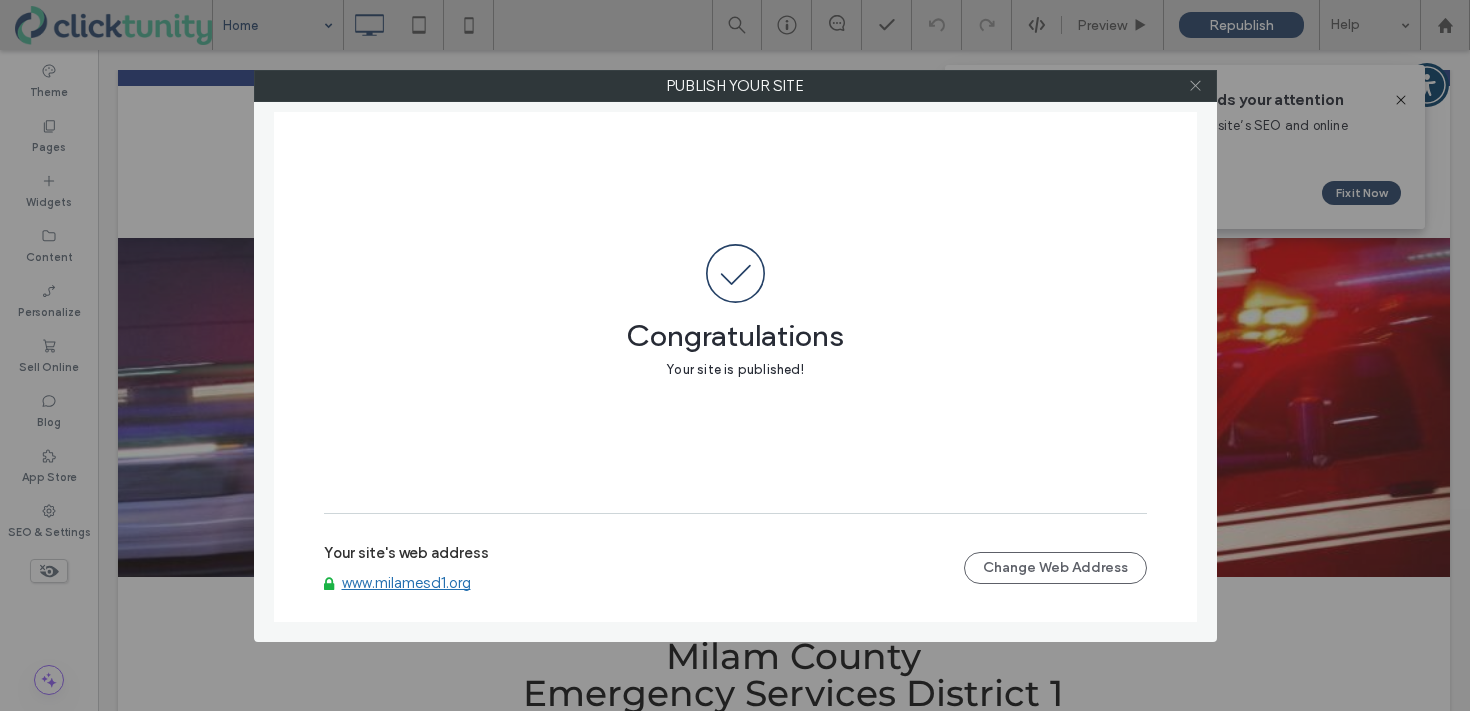 click at bounding box center [1195, 86] 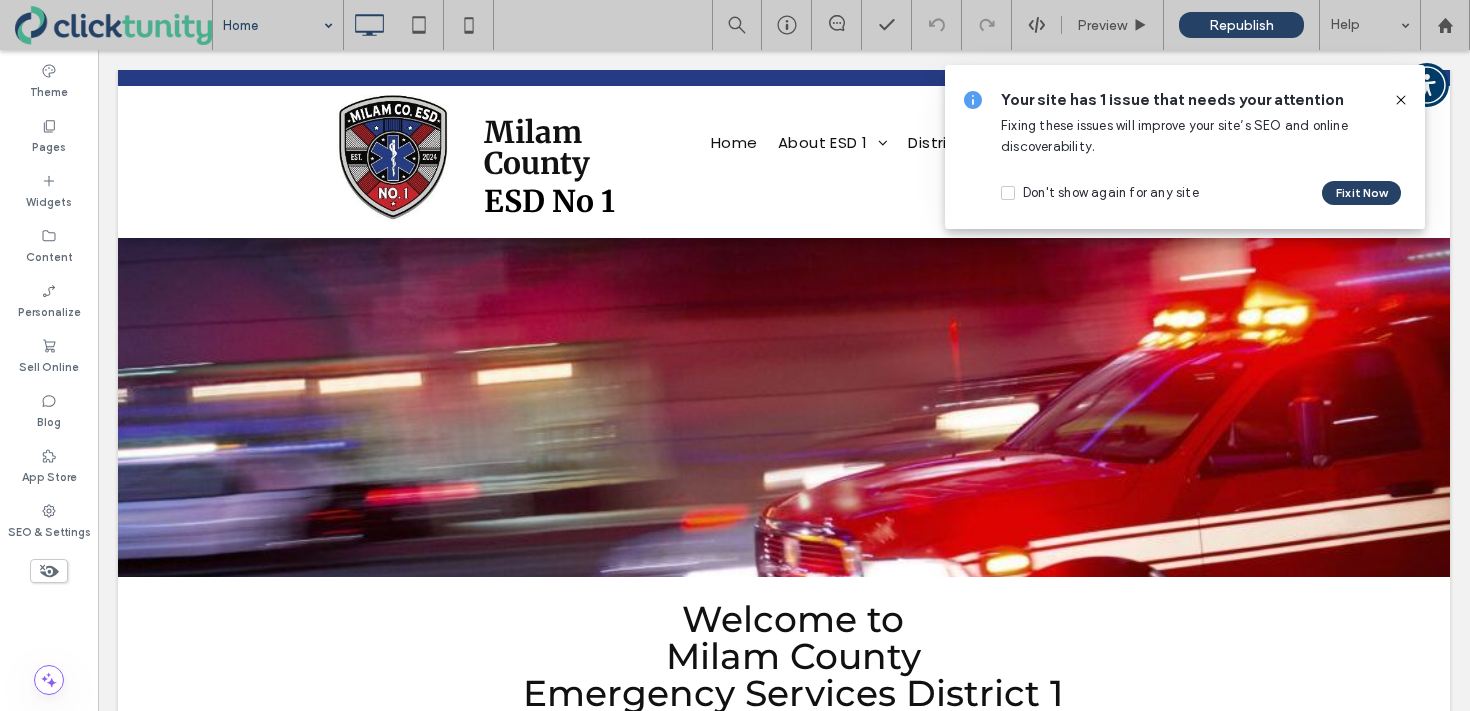 click 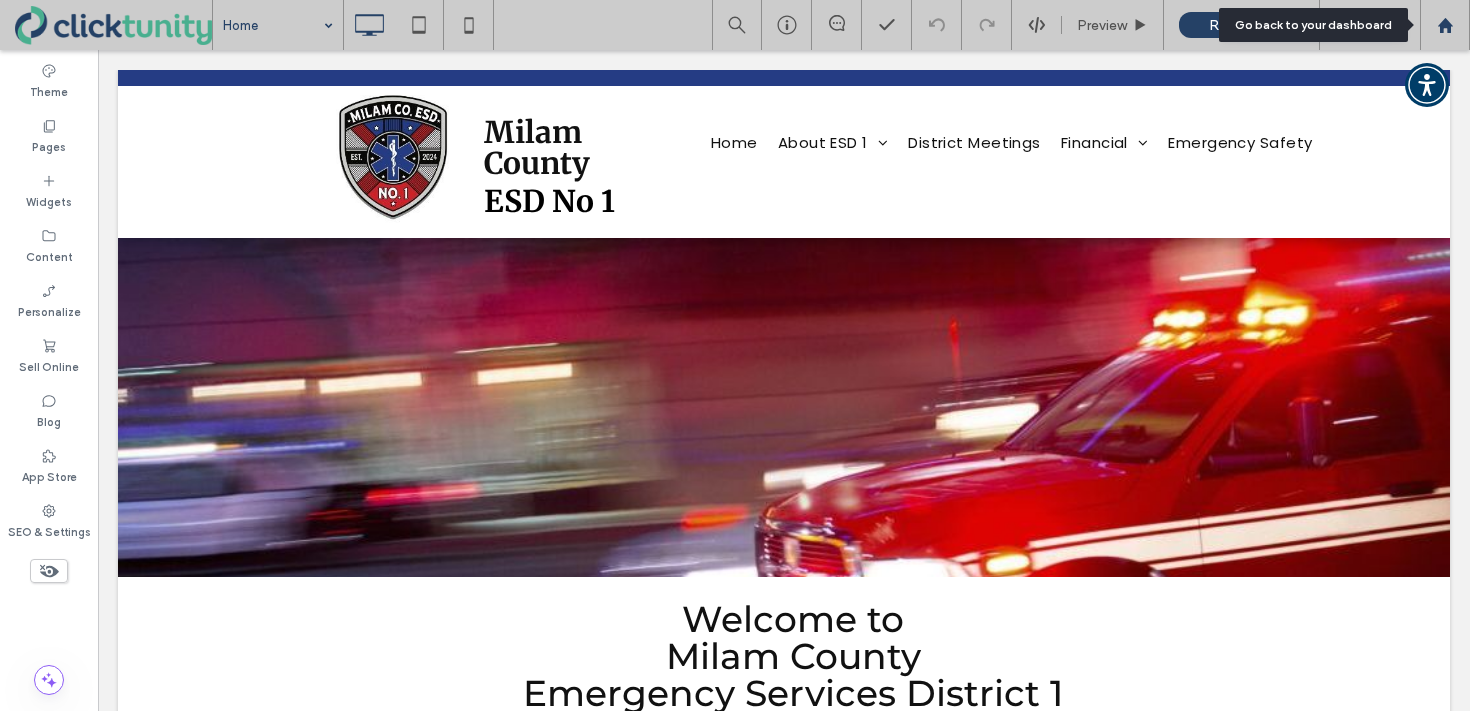 click at bounding box center [1445, 25] 